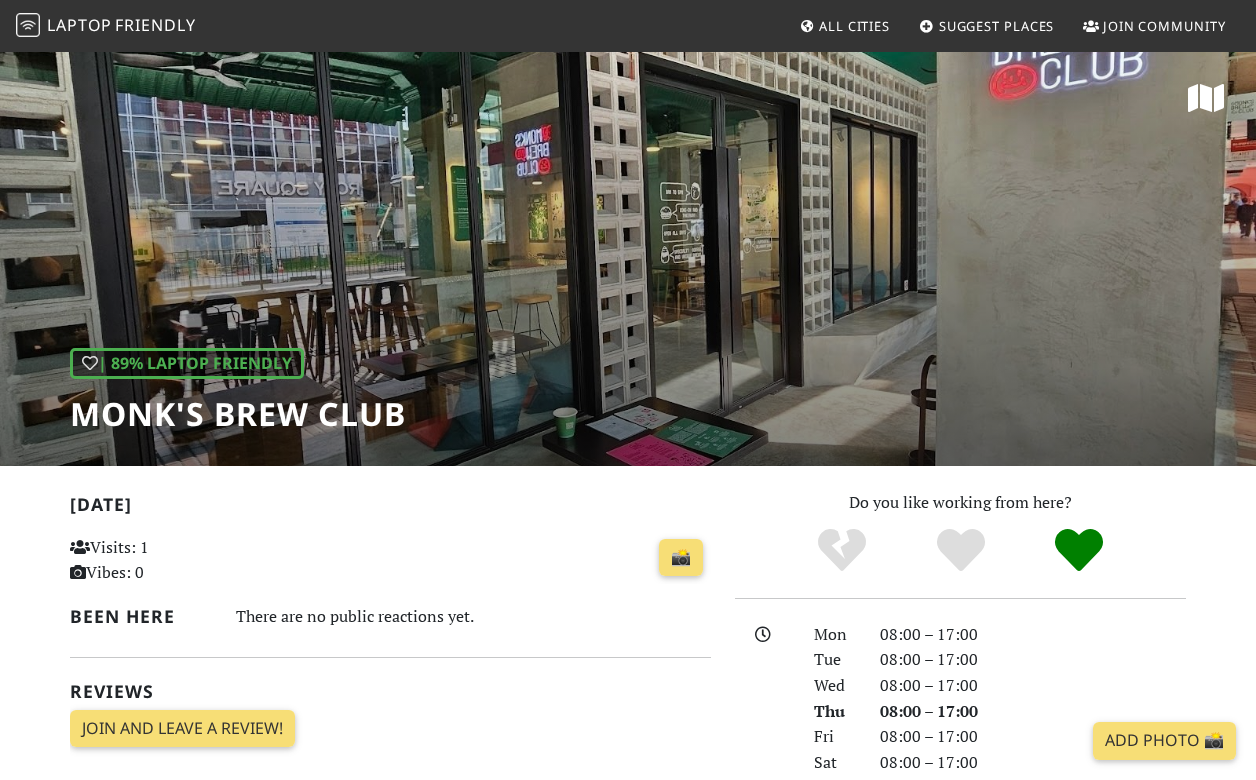 scroll, scrollTop: 0, scrollLeft: 0, axis: both 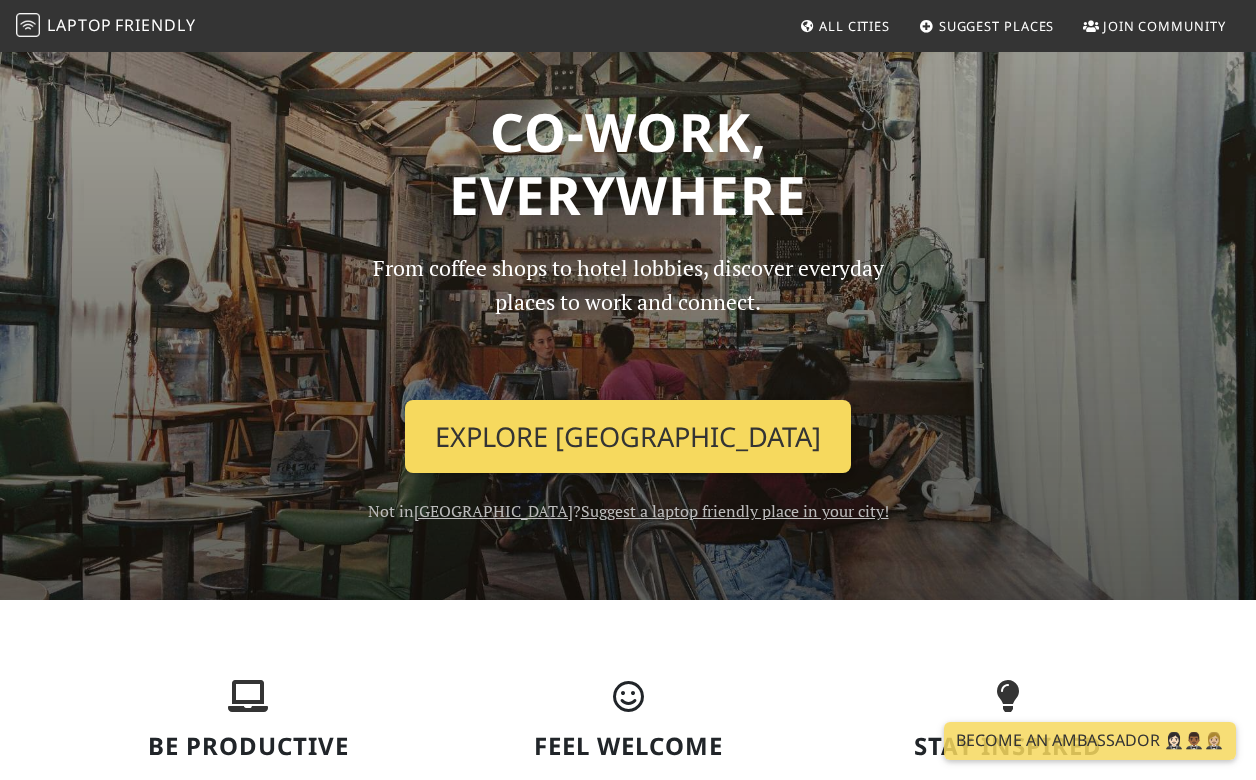 click on "Explore Singapore" at bounding box center [628, 437] 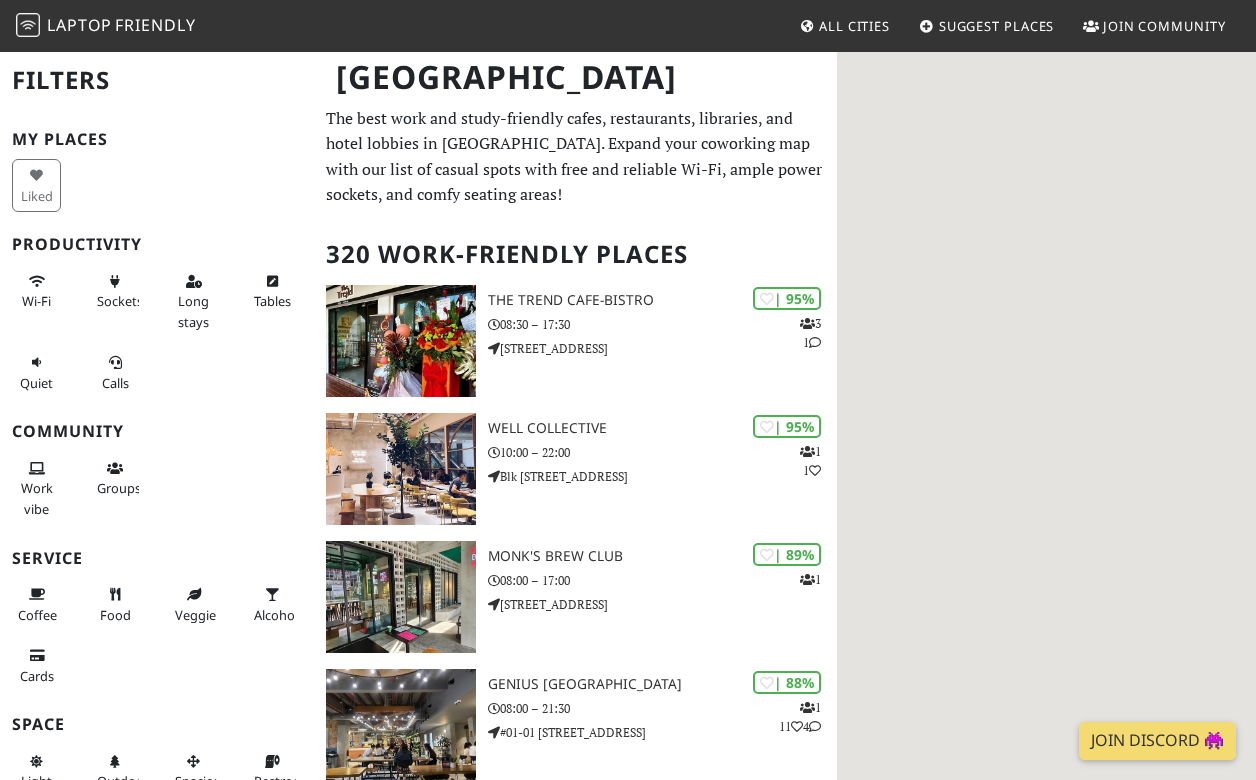 scroll, scrollTop: 0, scrollLeft: 0, axis: both 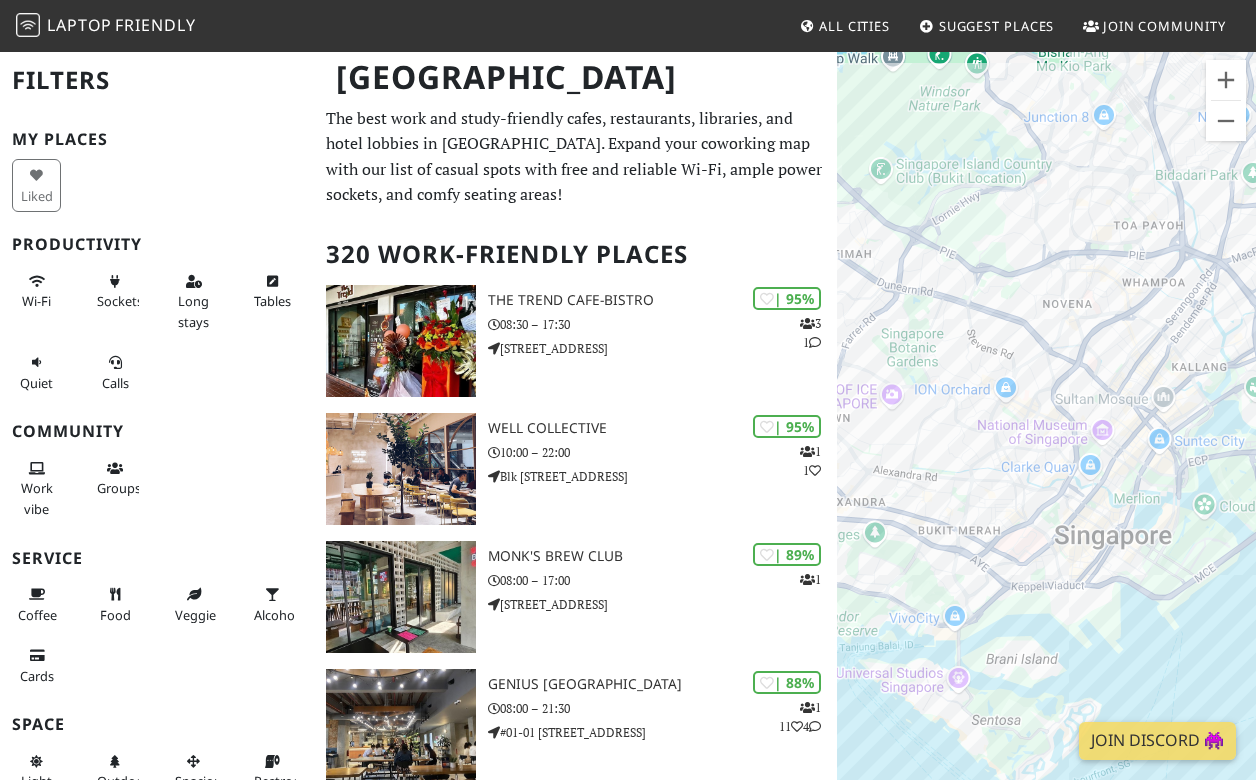 drag, startPoint x: 1129, startPoint y: 481, endPoint x: 933, endPoint y: 566, distance: 213.63754 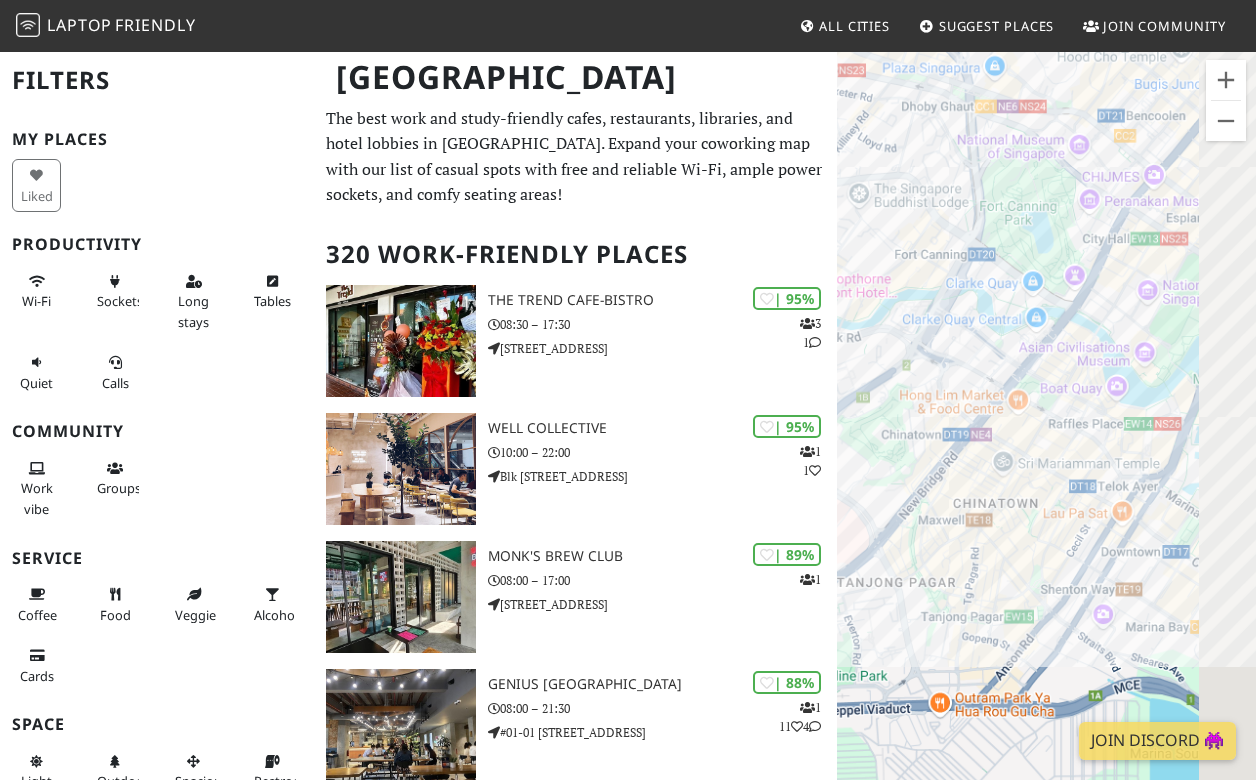 drag, startPoint x: 1101, startPoint y: 532, endPoint x: 790, endPoint y: 535, distance: 311.01447 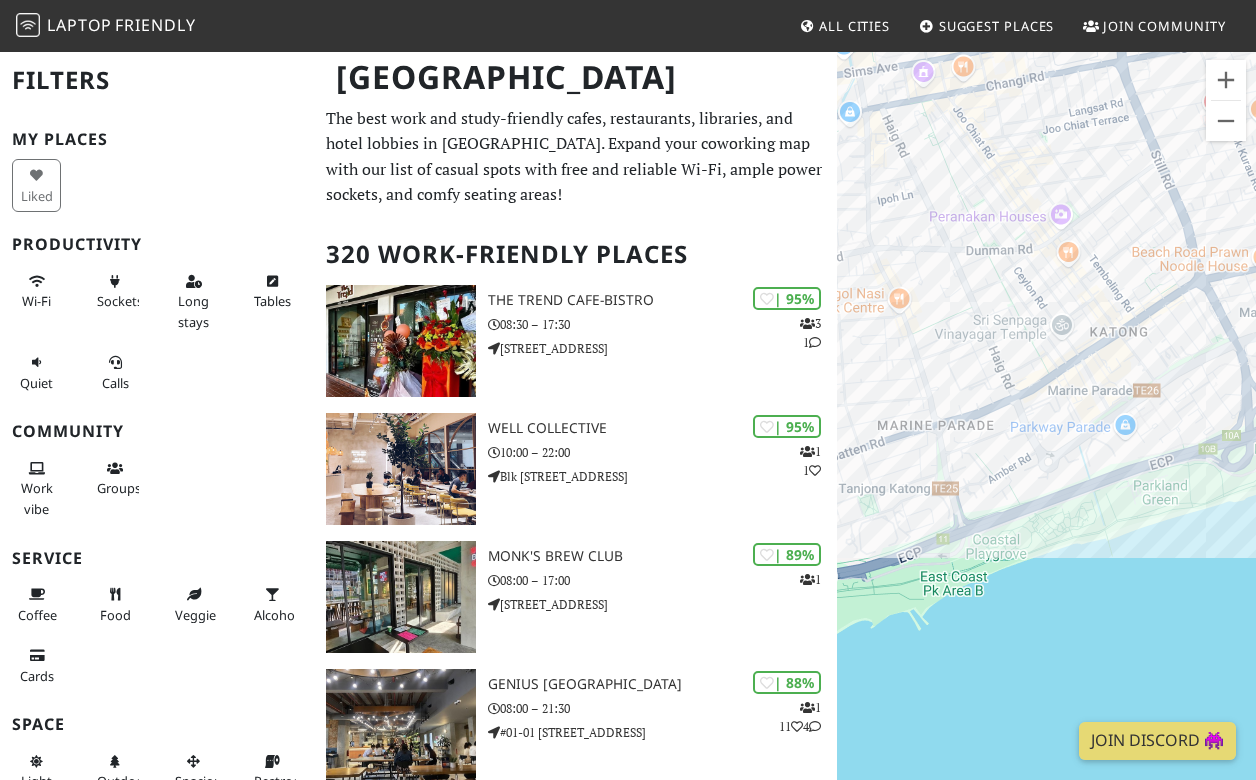 drag, startPoint x: 990, startPoint y: 339, endPoint x: 936, endPoint y: 472, distance: 143.54442 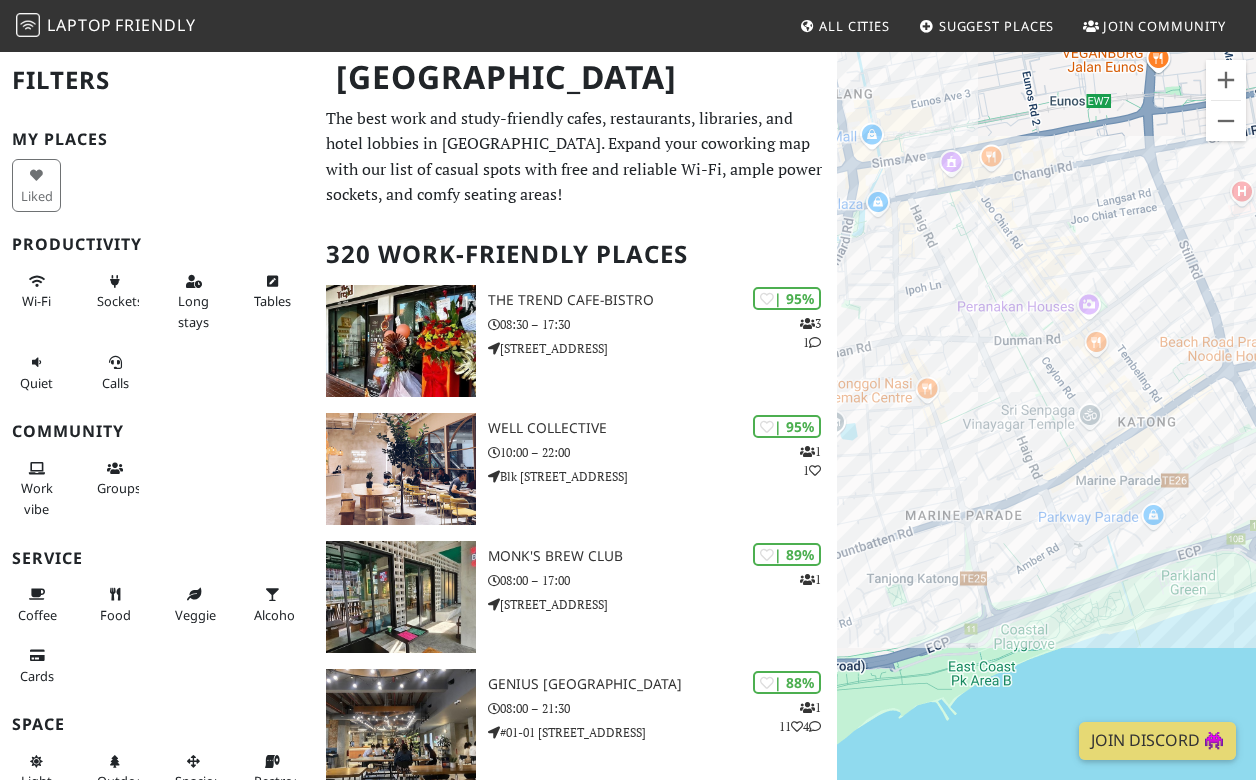 drag, startPoint x: 973, startPoint y: 479, endPoint x: 1141, endPoint y: 579, distance: 195.5096 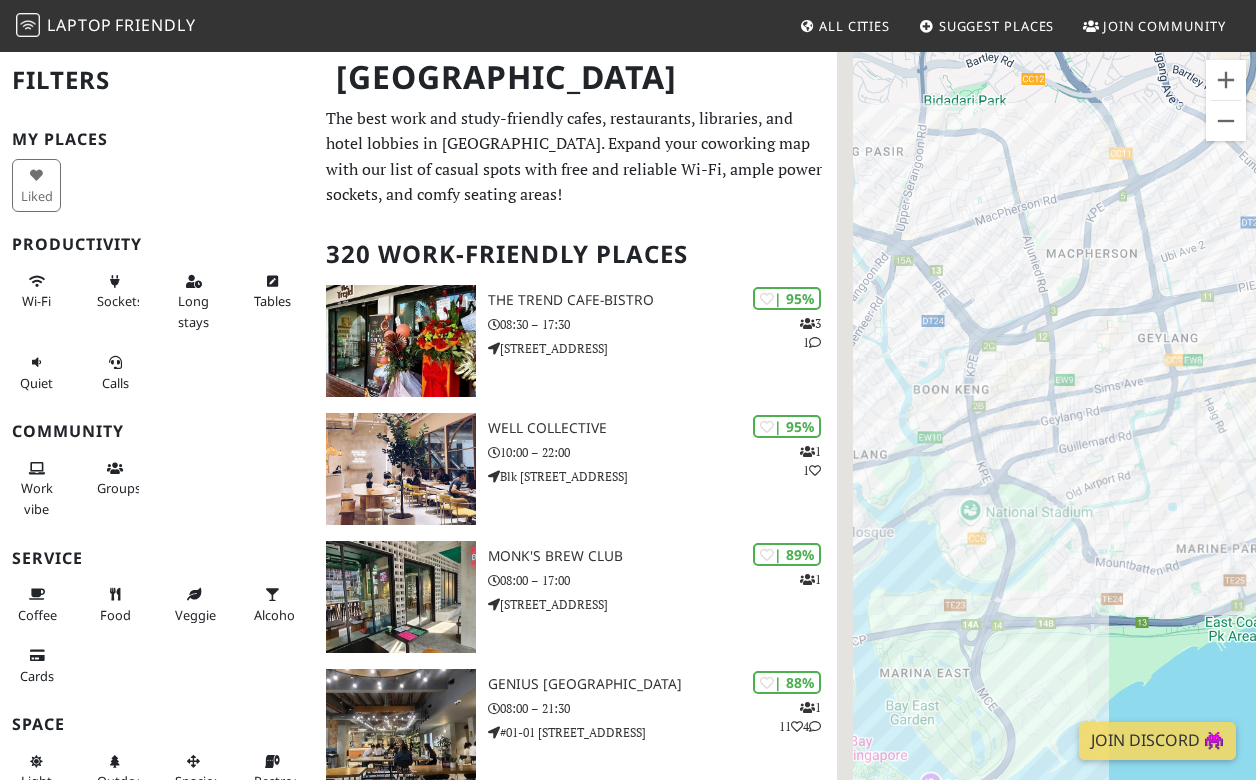 drag, startPoint x: 941, startPoint y: 529, endPoint x: 1147, endPoint y: 537, distance: 206.15529 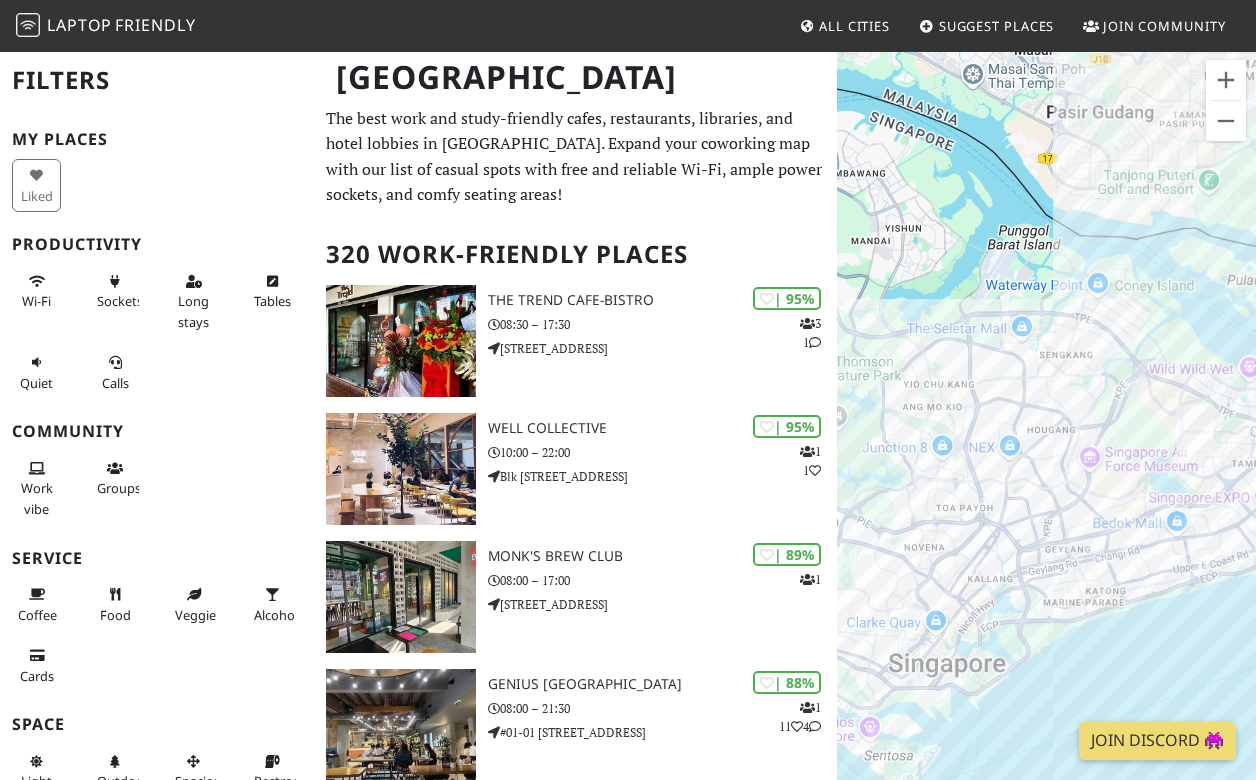 drag, startPoint x: 907, startPoint y: 637, endPoint x: 1037, endPoint y: 469, distance: 212.4241 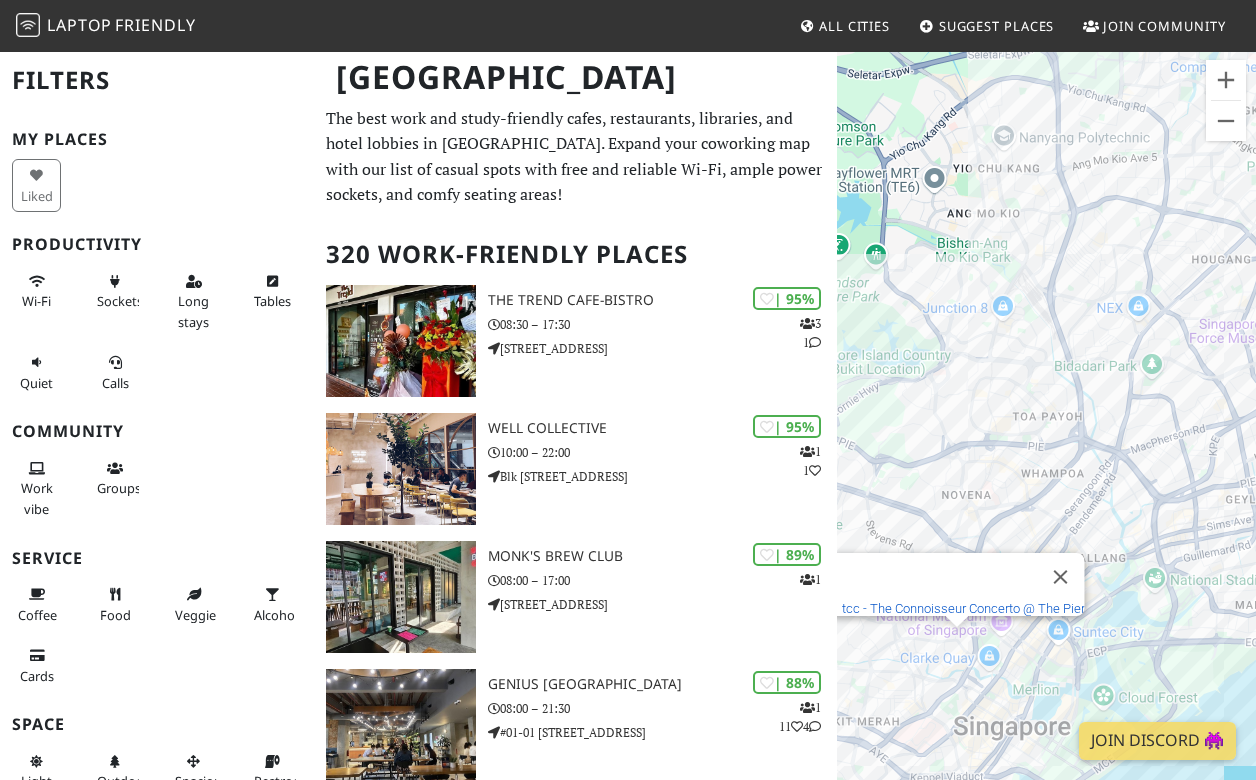 scroll, scrollTop: 12, scrollLeft: 0, axis: vertical 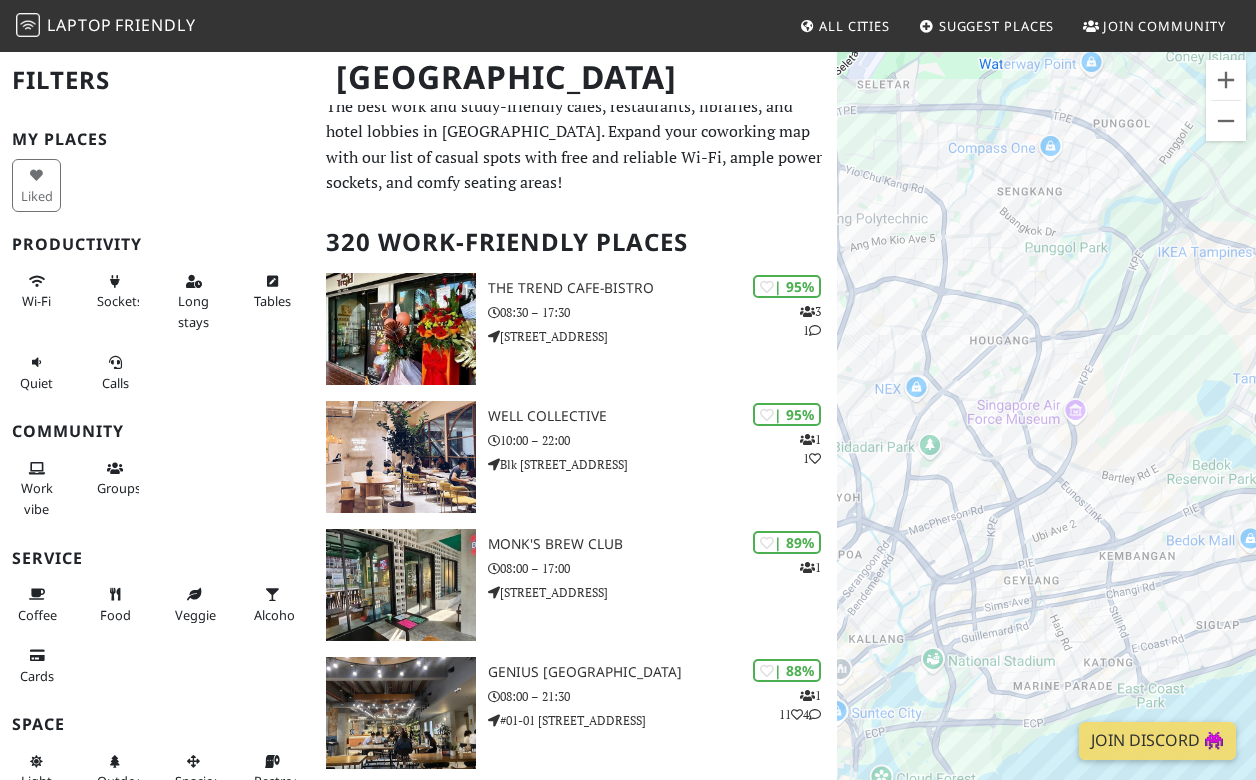 drag, startPoint x: 1180, startPoint y: 441, endPoint x: 915, endPoint y: 525, distance: 277.9946 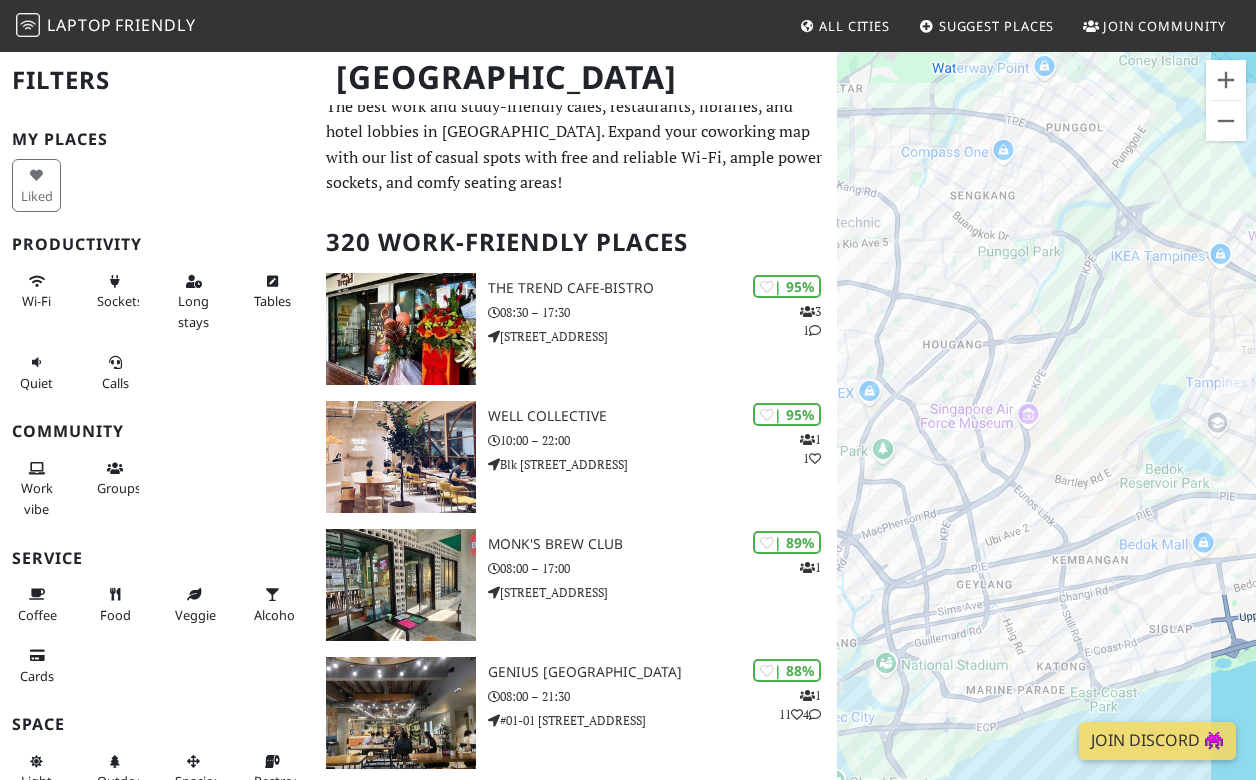 drag, startPoint x: 1074, startPoint y: 596, endPoint x: 1270, endPoint y: 450, distance: 244.4013 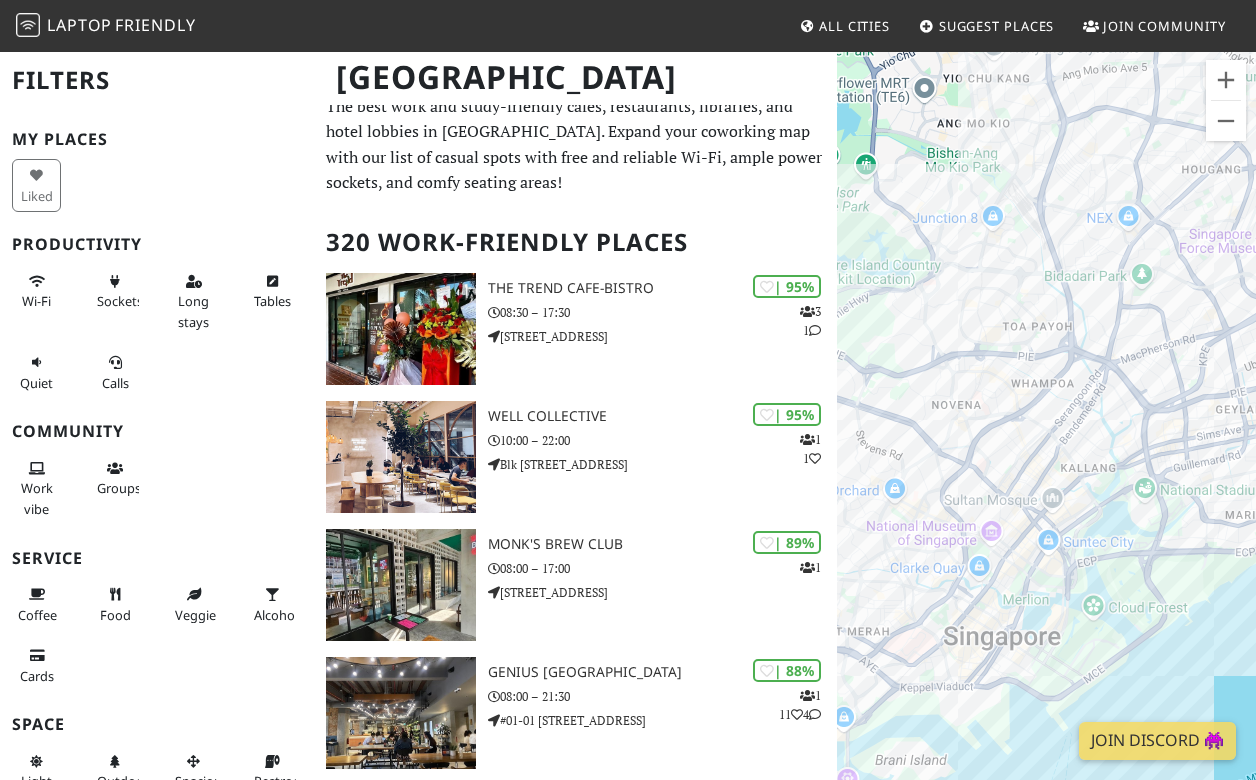 drag, startPoint x: 975, startPoint y: 649, endPoint x: 1189, endPoint y: 518, distance: 250.91234 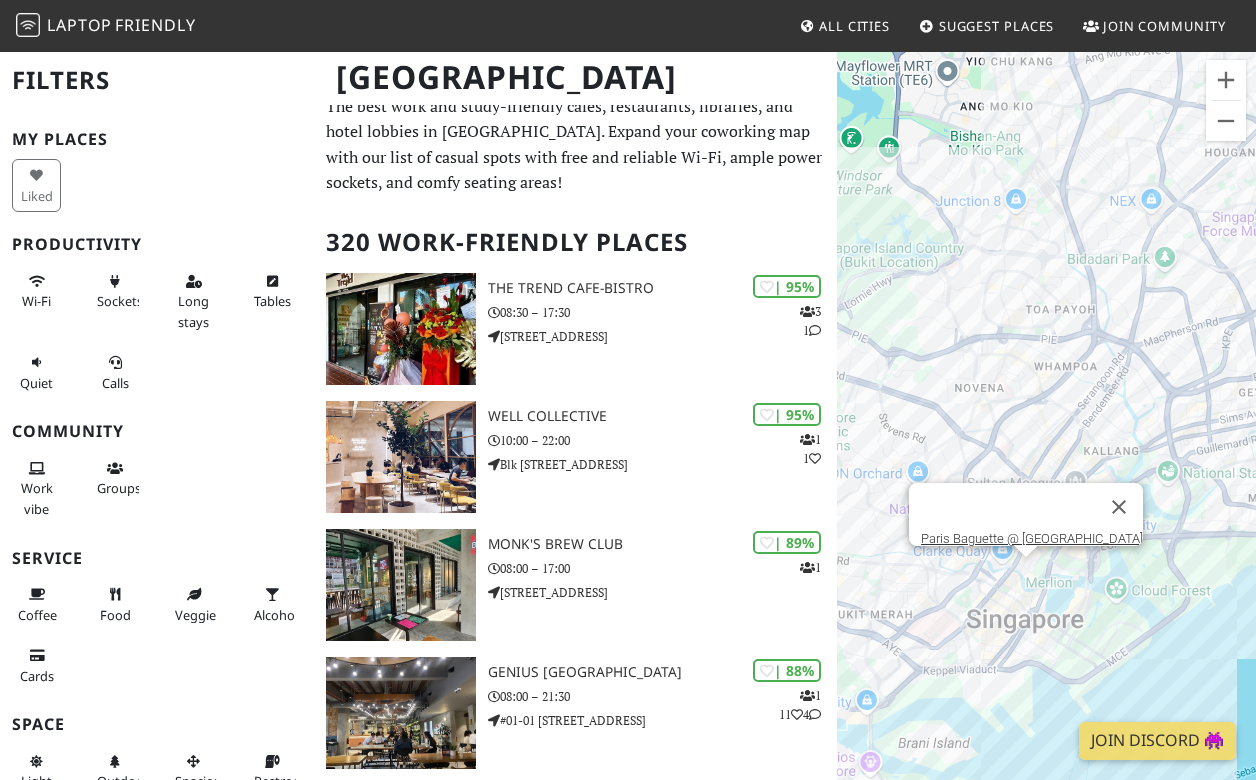 scroll, scrollTop: 0, scrollLeft: 0, axis: both 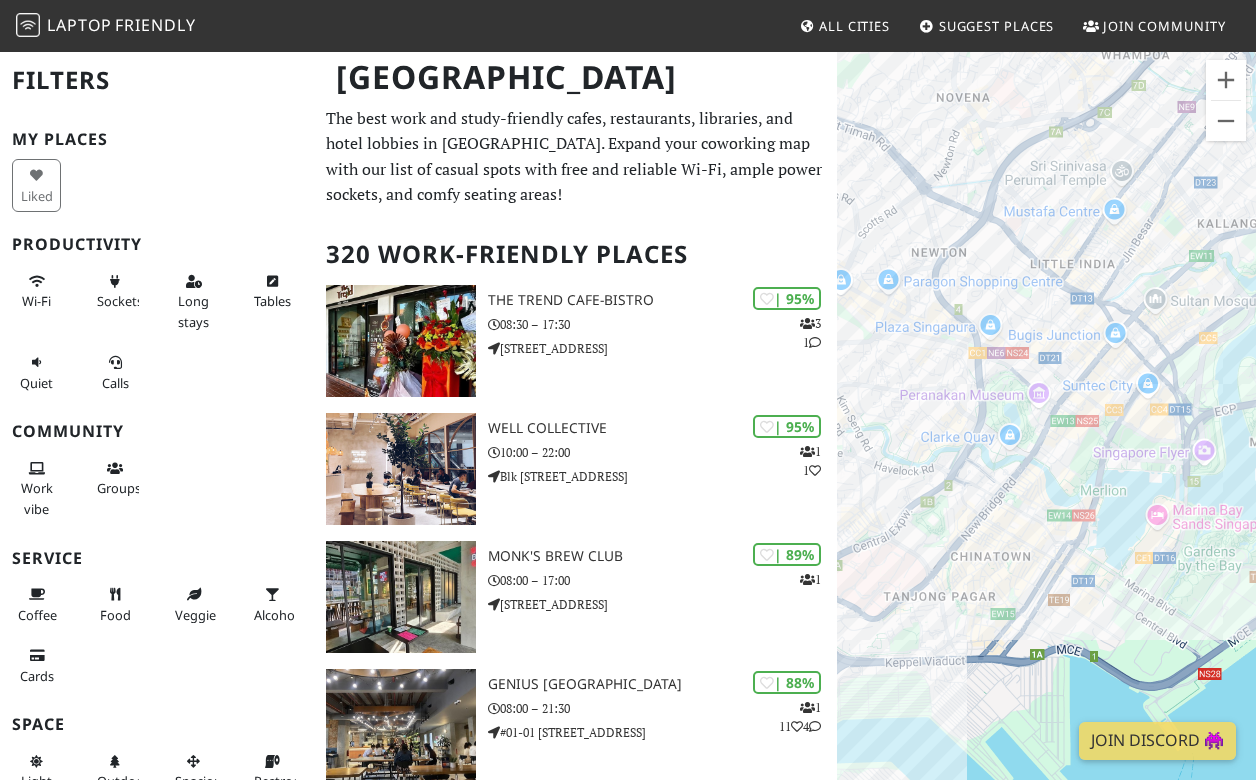 drag, startPoint x: 1081, startPoint y: 618, endPoint x: 1180, endPoint y: 565, distance: 112.29426 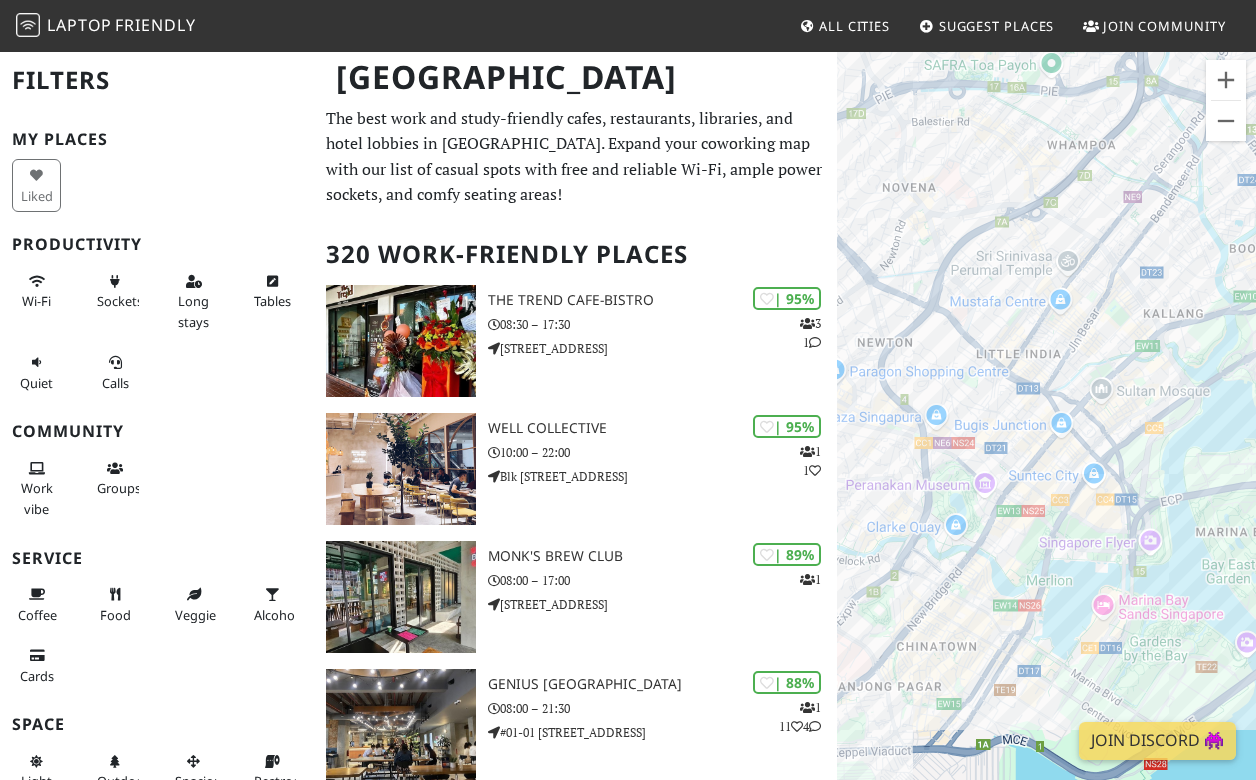 drag, startPoint x: 973, startPoint y: 219, endPoint x: 965, endPoint y: 323, distance: 104.307236 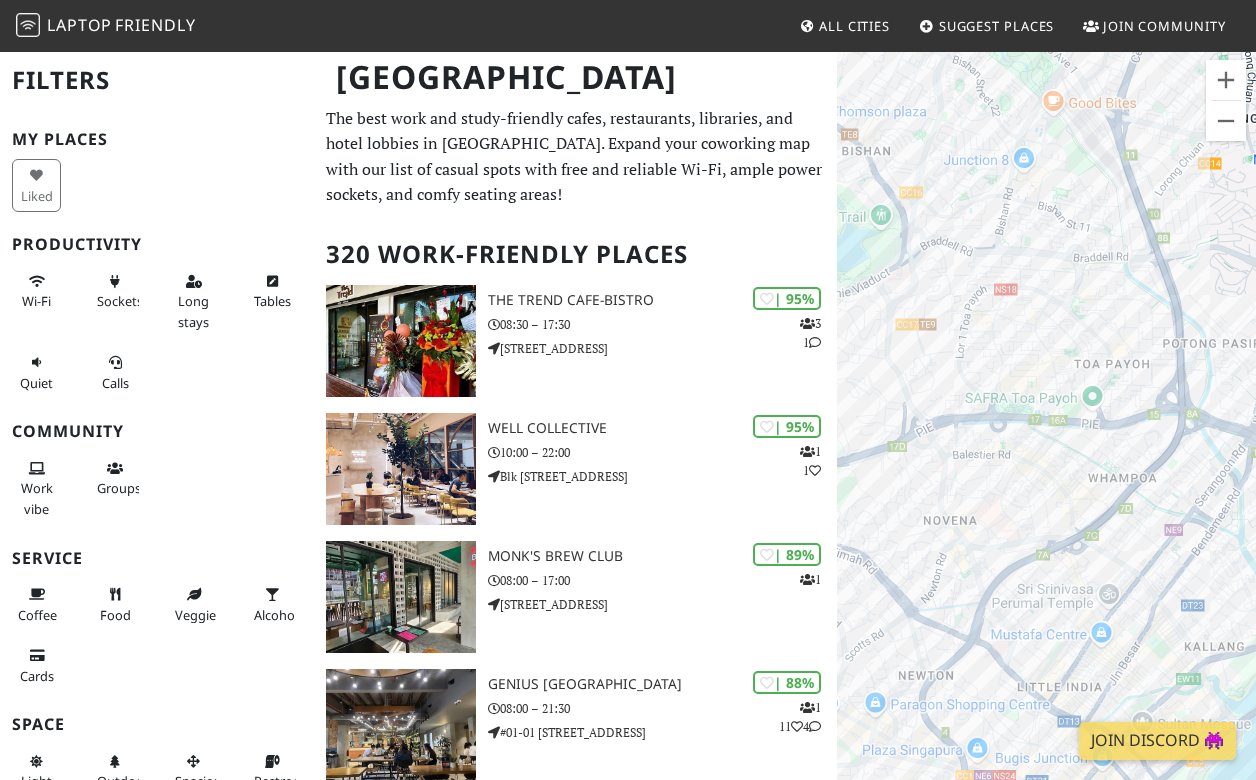 drag, startPoint x: 983, startPoint y: 177, endPoint x: 928, endPoint y: 436, distance: 264.7754 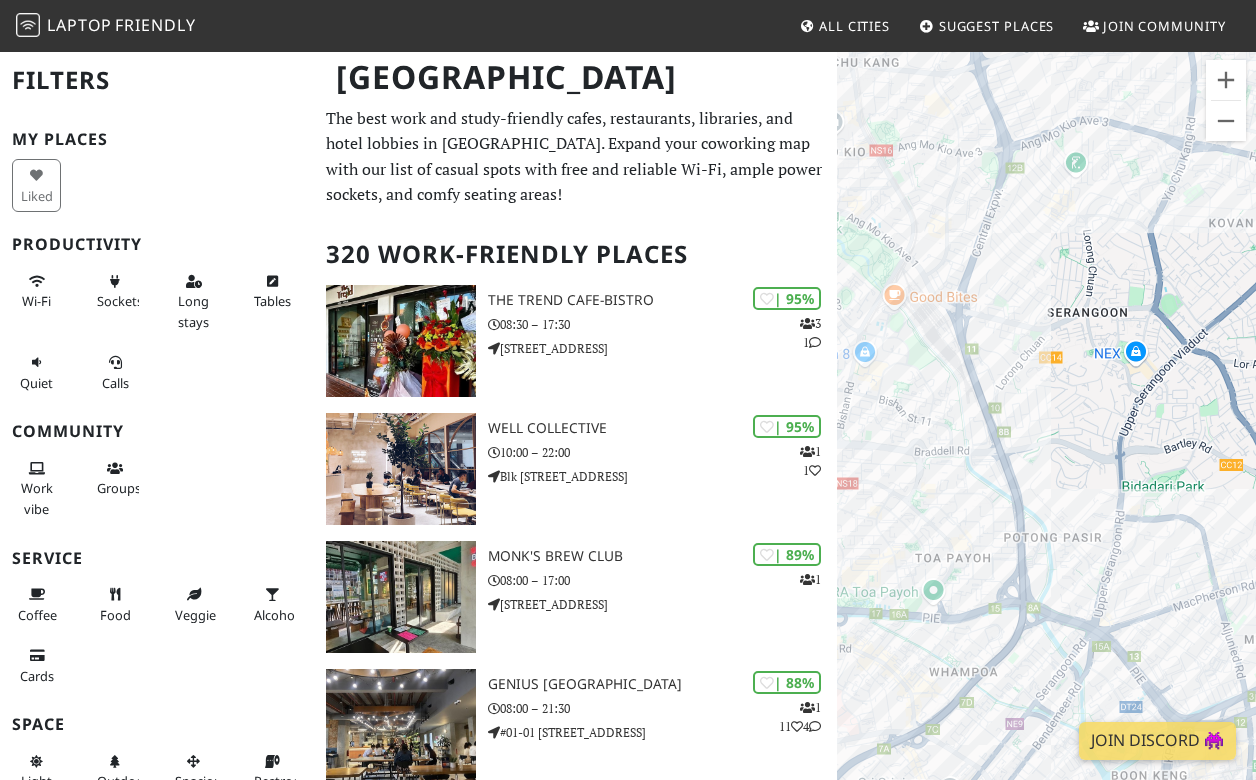 drag, startPoint x: 1051, startPoint y: 204, endPoint x: 907, endPoint y: 380, distance: 227.40273 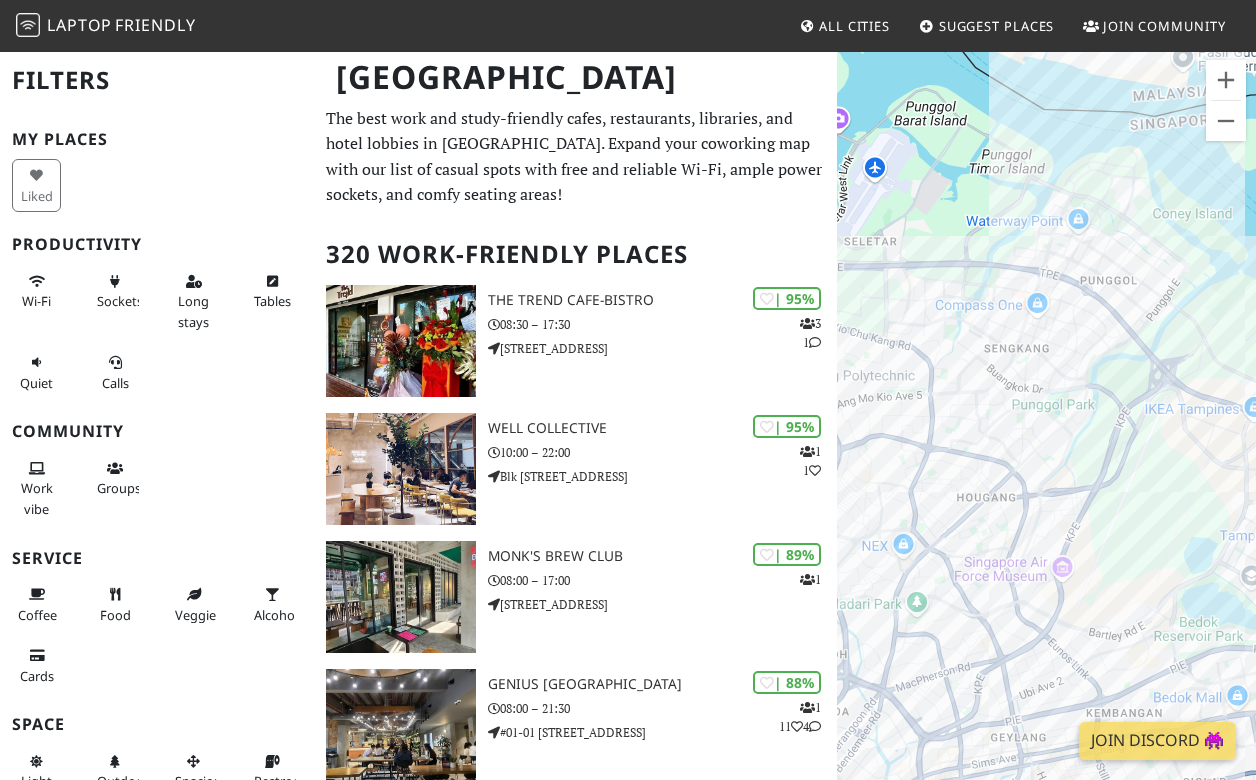 drag, startPoint x: 1040, startPoint y: 258, endPoint x: 854, endPoint y: 503, distance: 307.60526 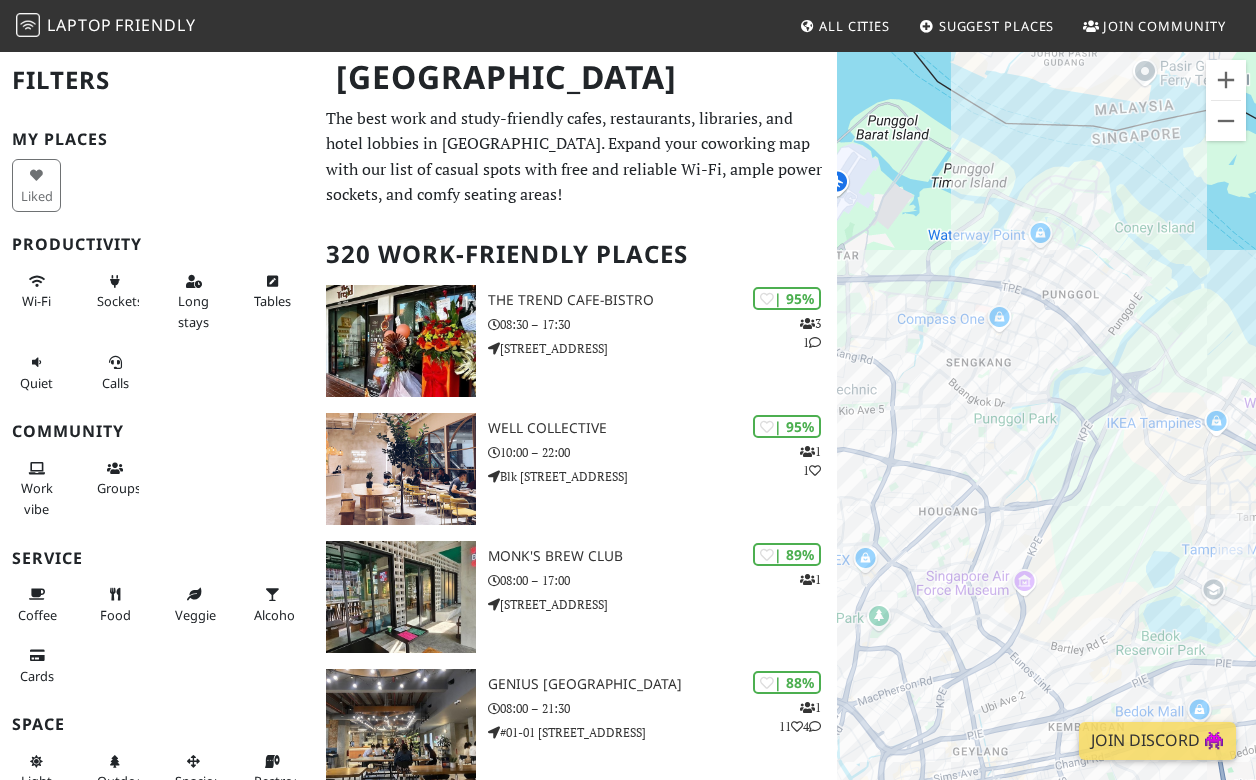 drag, startPoint x: 949, startPoint y: 405, endPoint x: 904, endPoint y: 431, distance: 51.971146 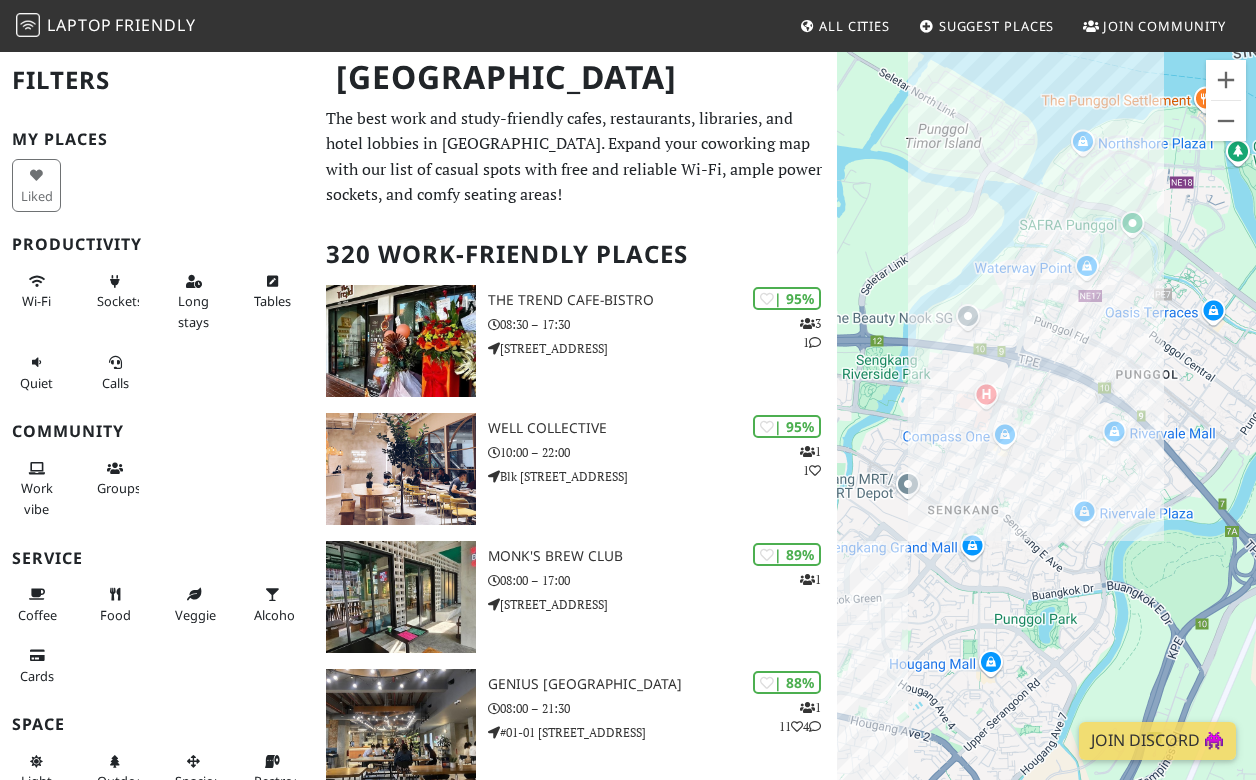 drag, startPoint x: 1112, startPoint y: 351, endPoint x: 1039, endPoint y: 380, distance: 78.54935 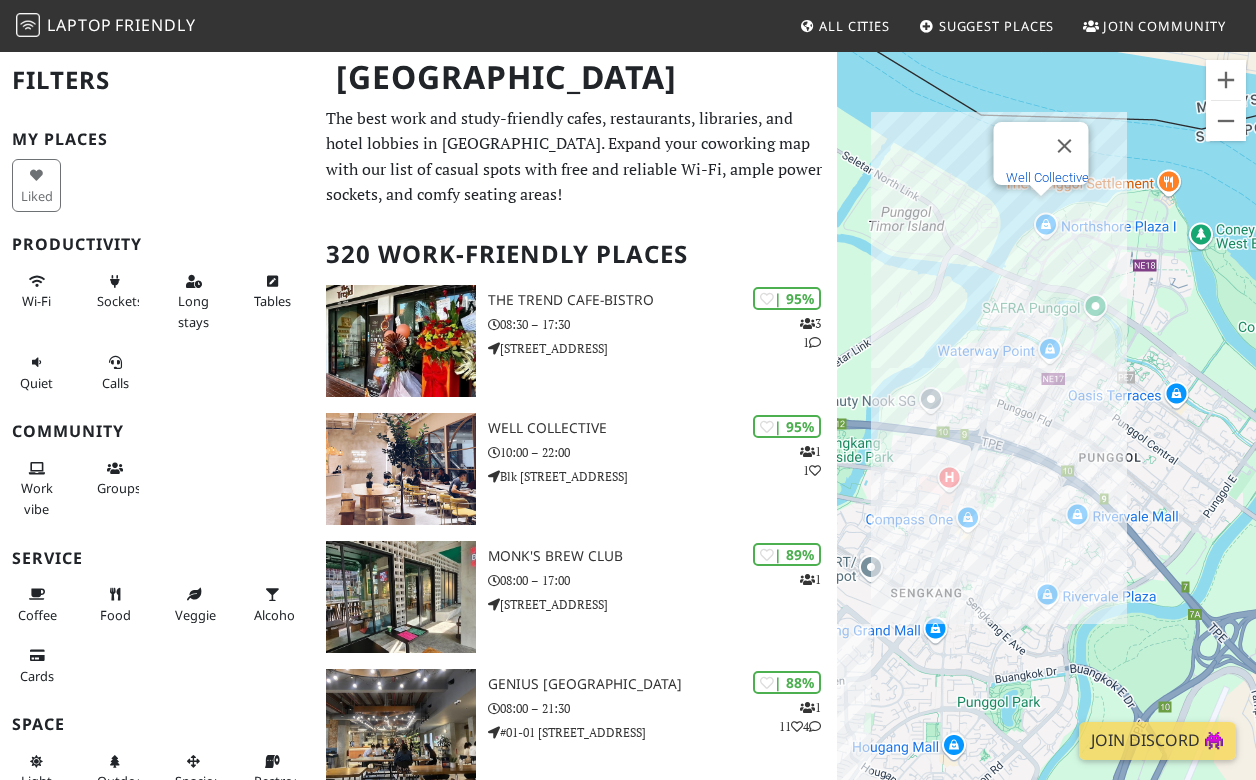 click on "Well Collective" at bounding box center [1046, 177] 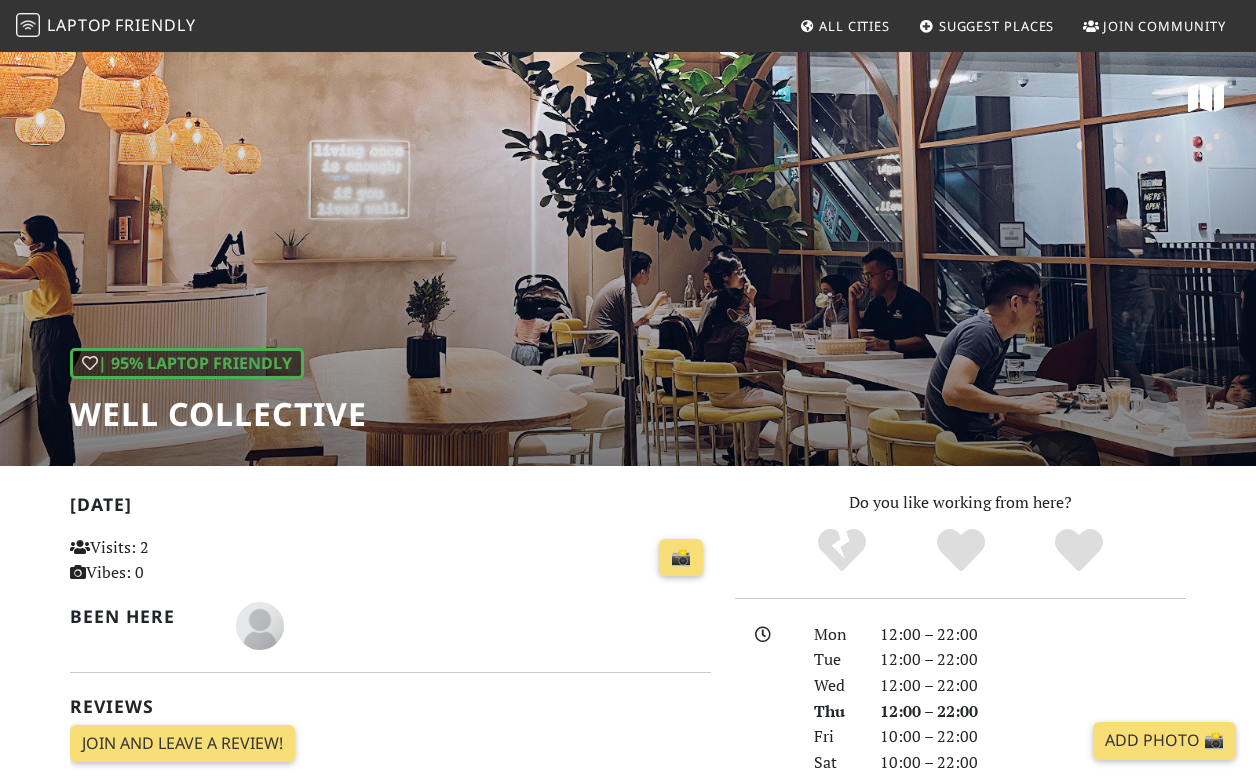 scroll, scrollTop: 0, scrollLeft: 0, axis: both 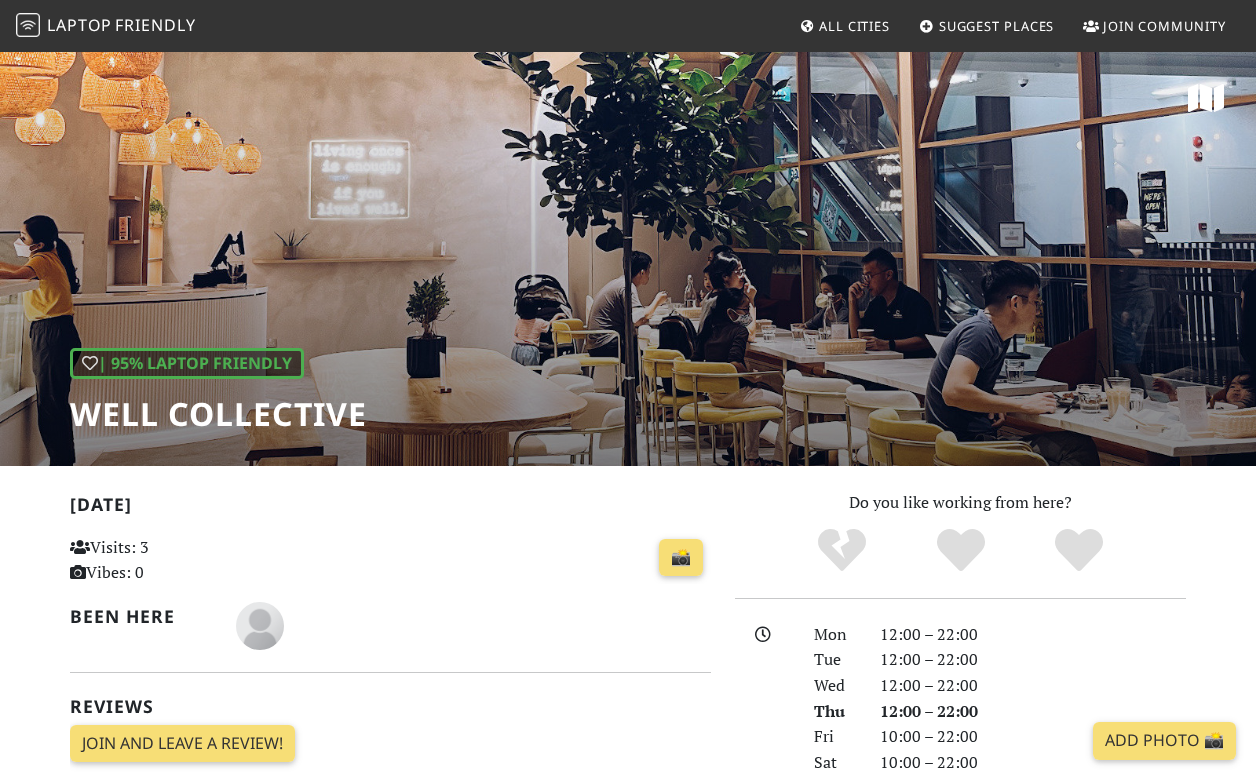 click on "Friendly" at bounding box center (155, 25) 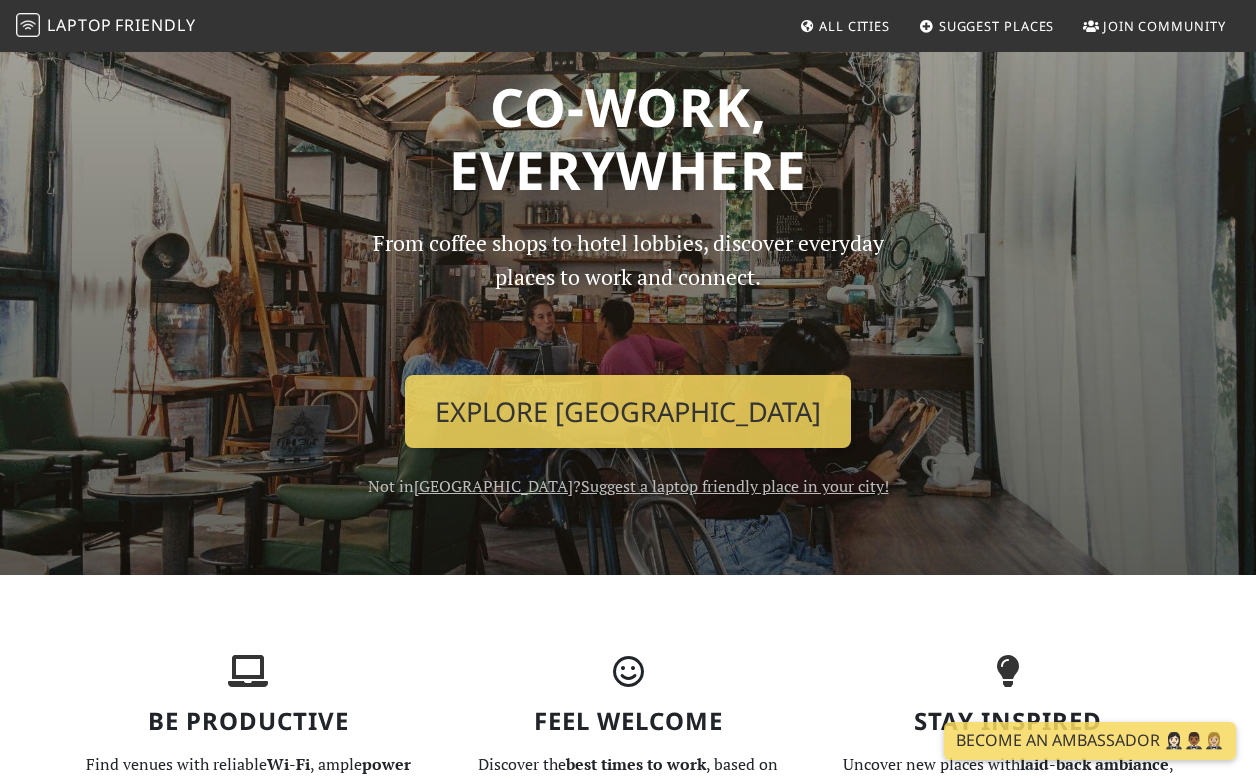 scroll, scrollTop: 153, scrollLeft: 0, axis: vertical 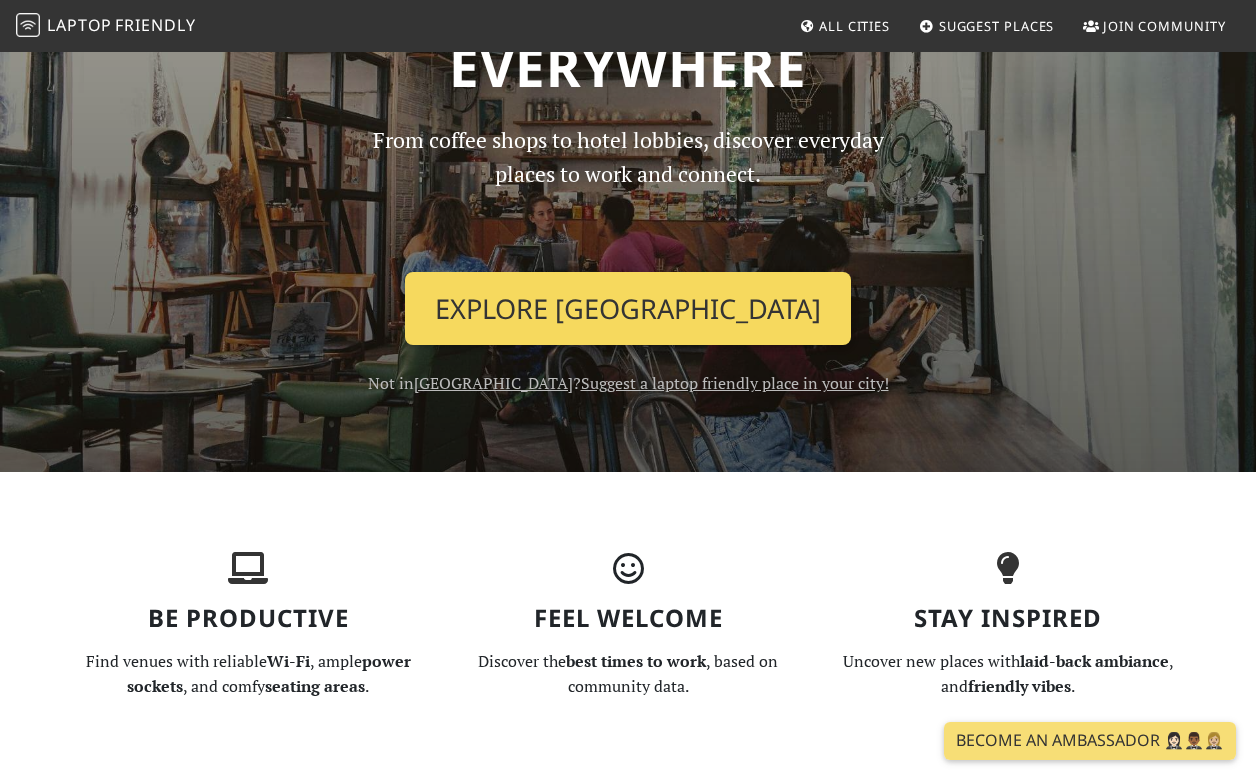 click on "Explore [GEOGRAPHIC_DATA]" at bounding box center (628, 309) 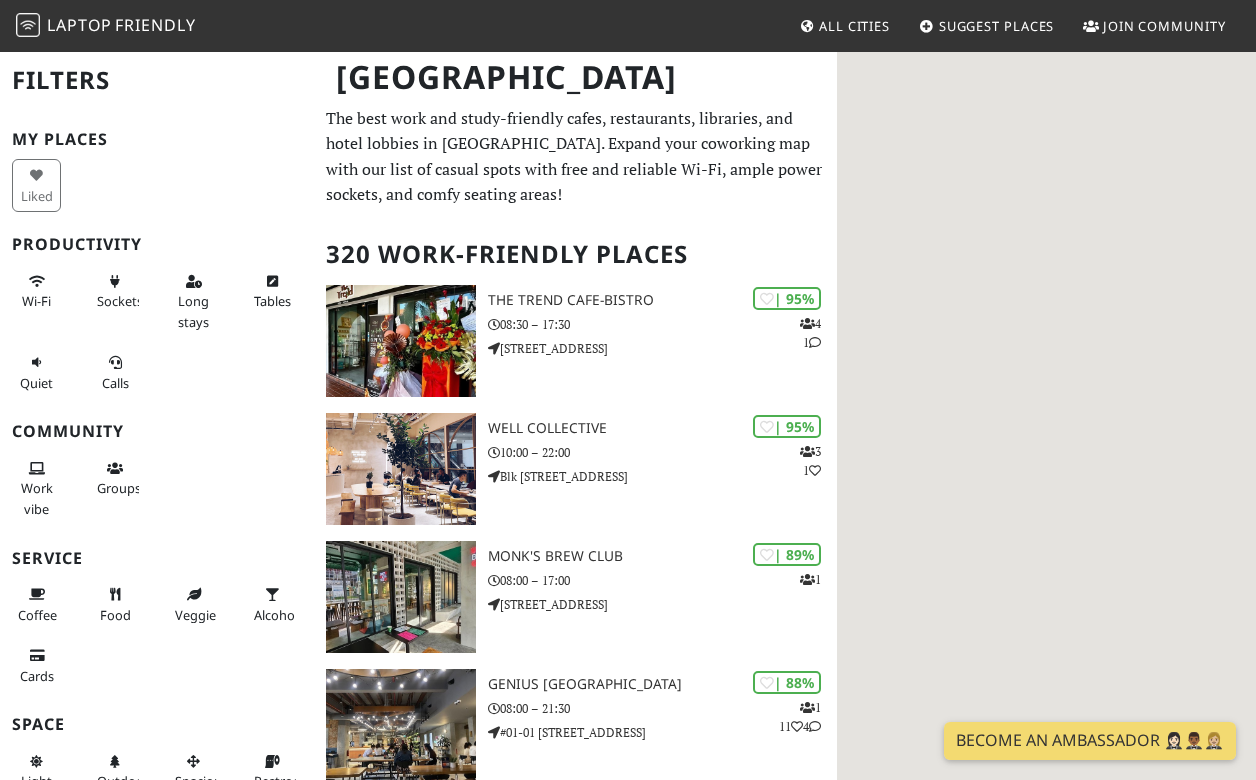 scroll, scrollTop: 0, scrollLeft: 0, axis: both 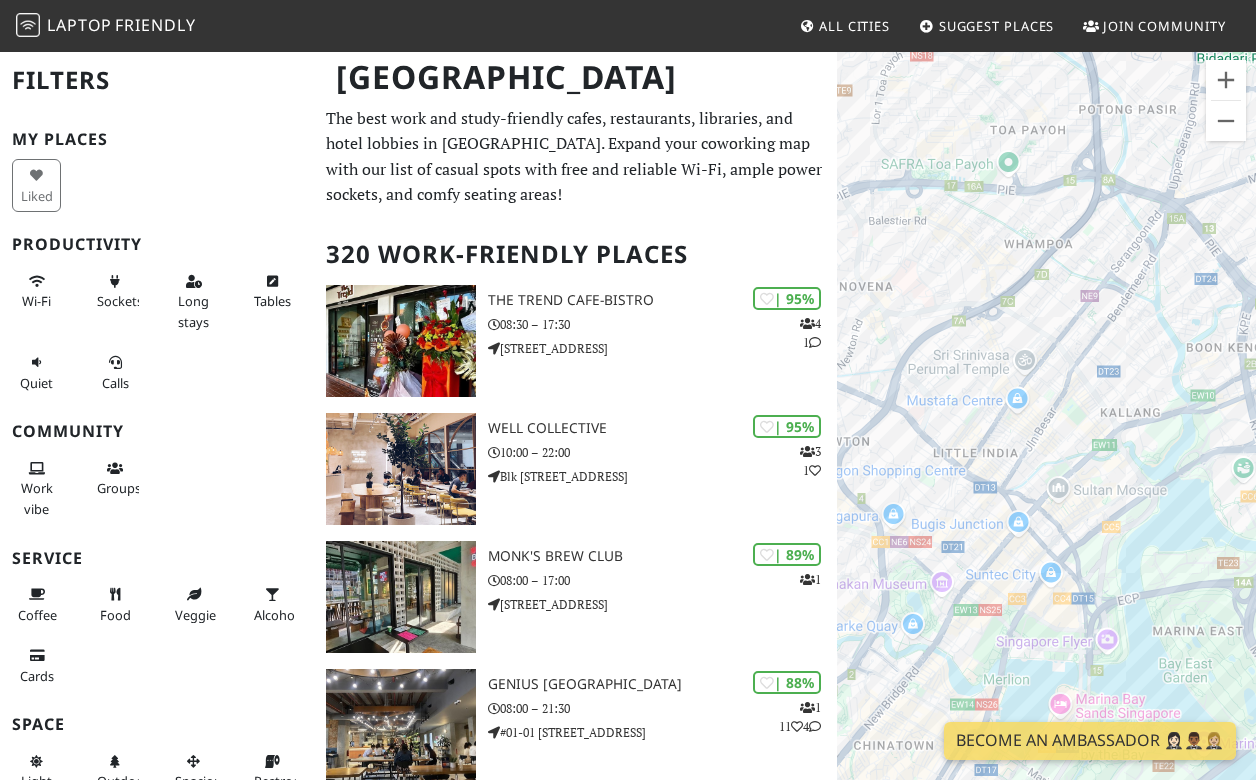 drag, startPoint x: 1039, startPoint y: 485, endPoint x: 873, endPoint y: 323, distance: 231.94827 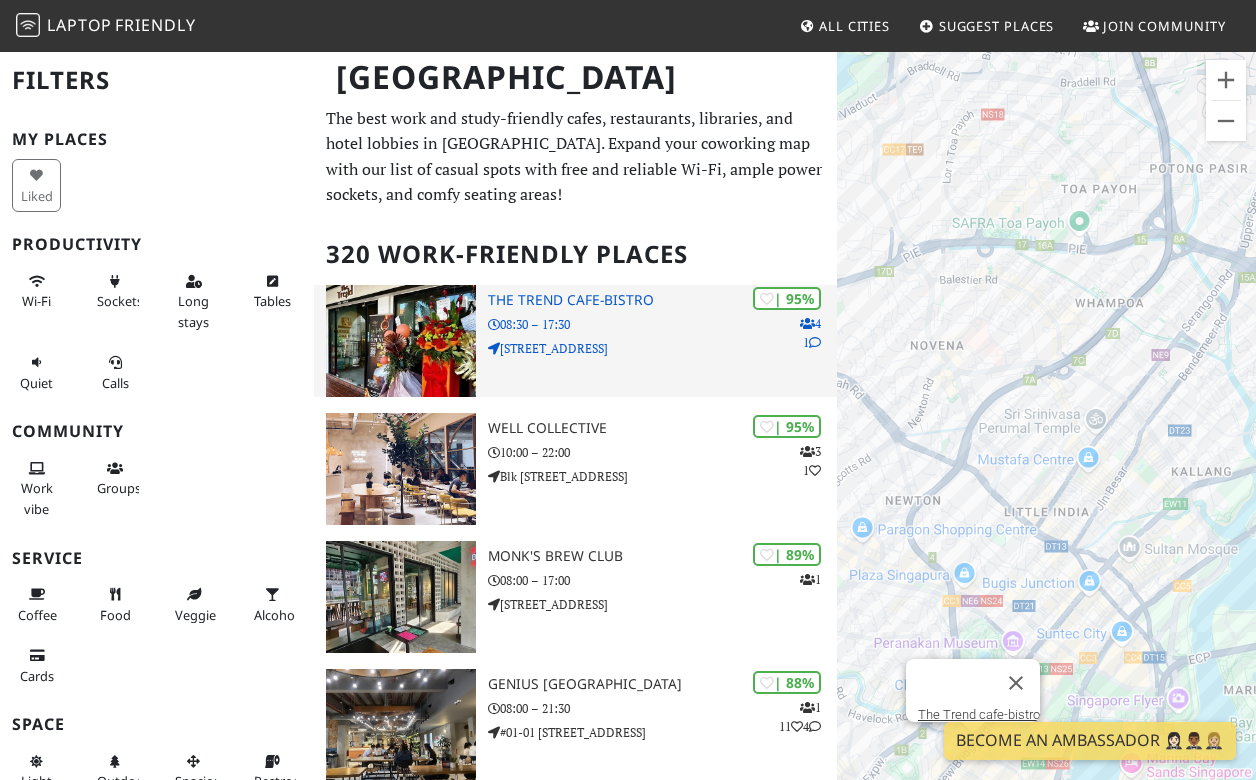 click on "| 95%
4
1
The Trend cafe-bistro
08:30 – 17:30
531 Upper Cross St" at bounding box center (662, 341) 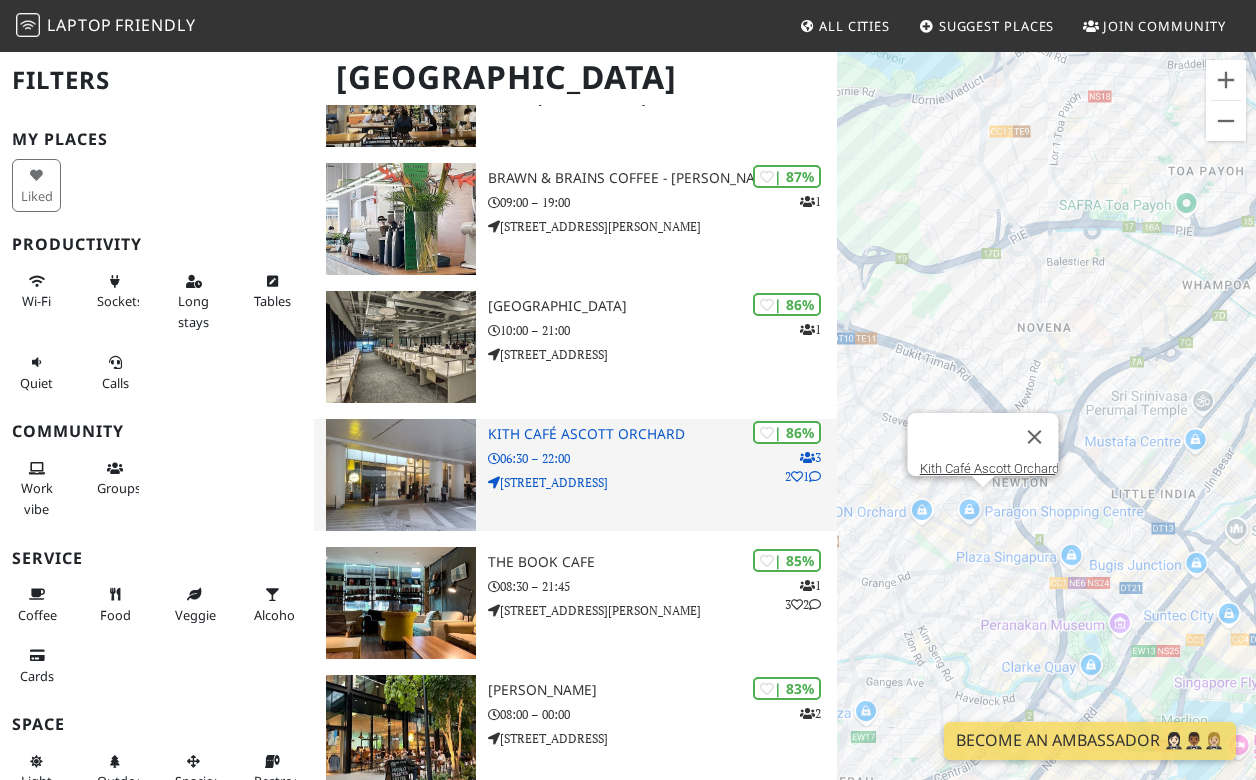 scroll, scrollTop: 872, scrollLeft: 0, axis: vertical 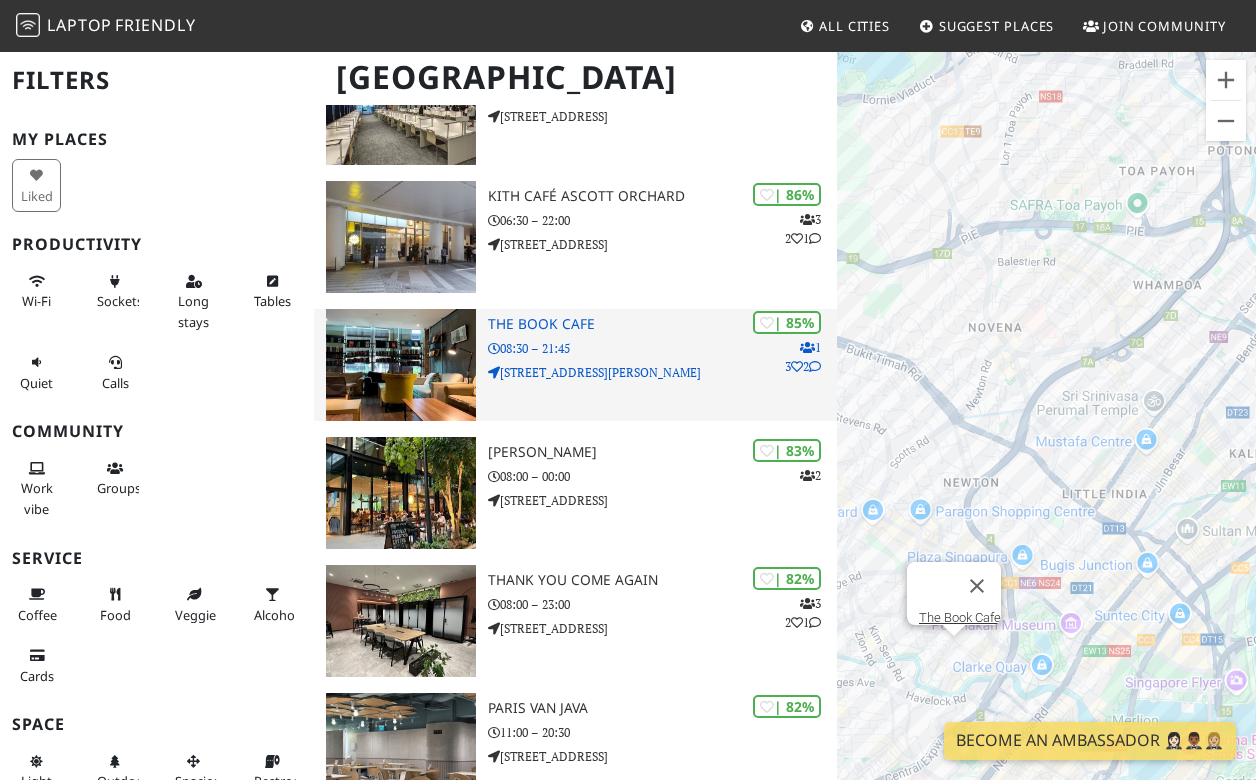 click on "08:30 – 21:45" at bounding box center [662, 348] 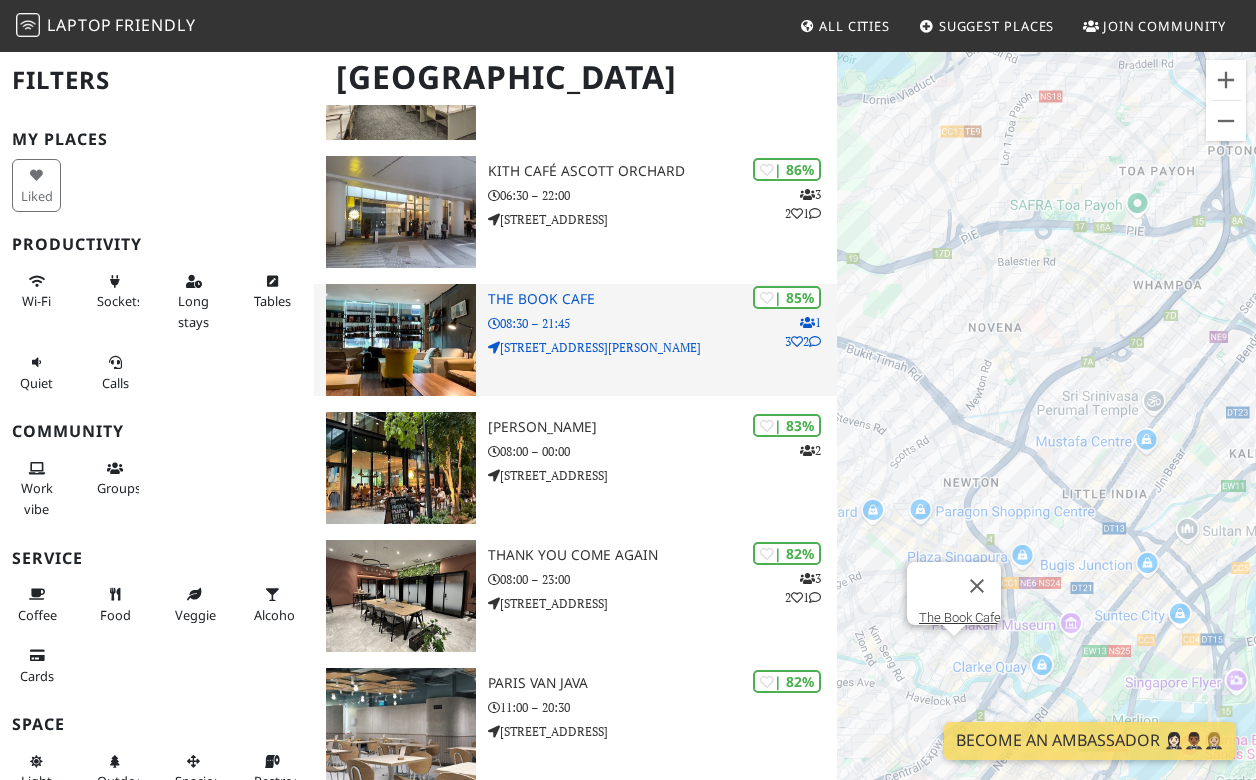 scroll, scrollTop: 910, scrollLeft: 0, axis: vertical 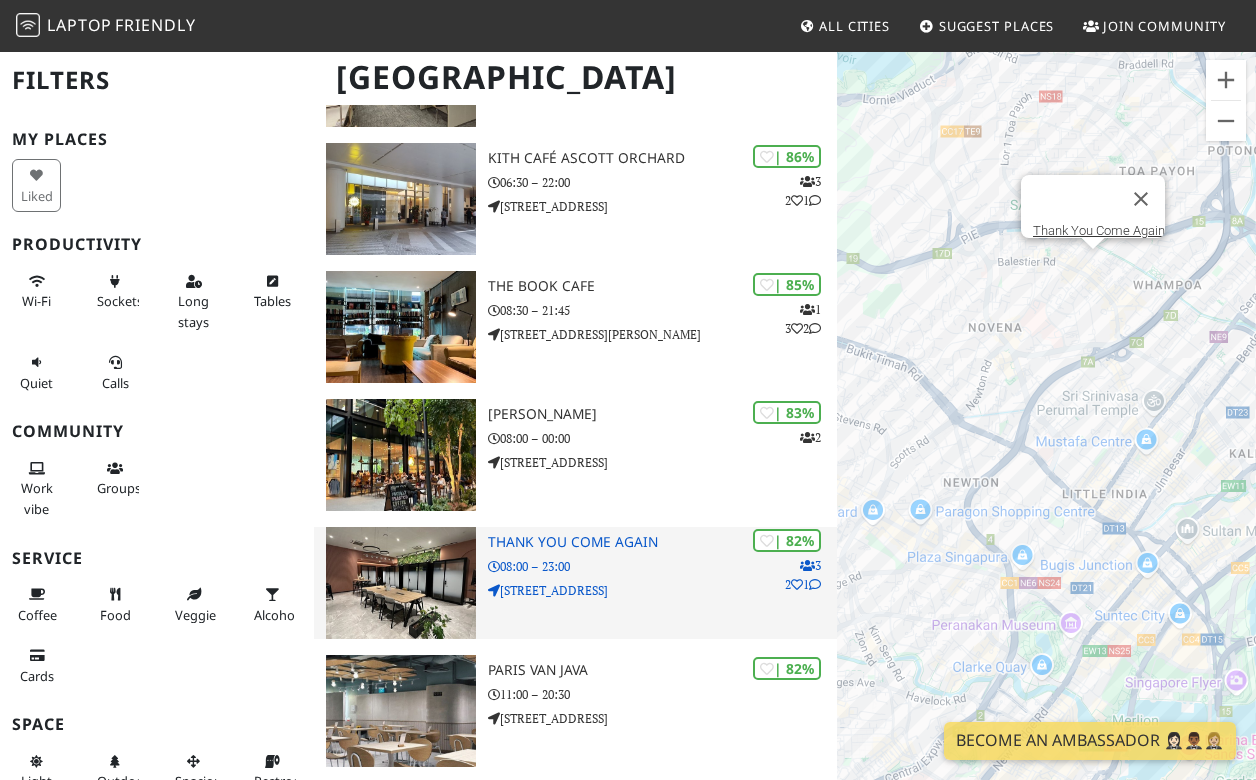 click on "Thank You Come Again" at bounding box center (662, 542) 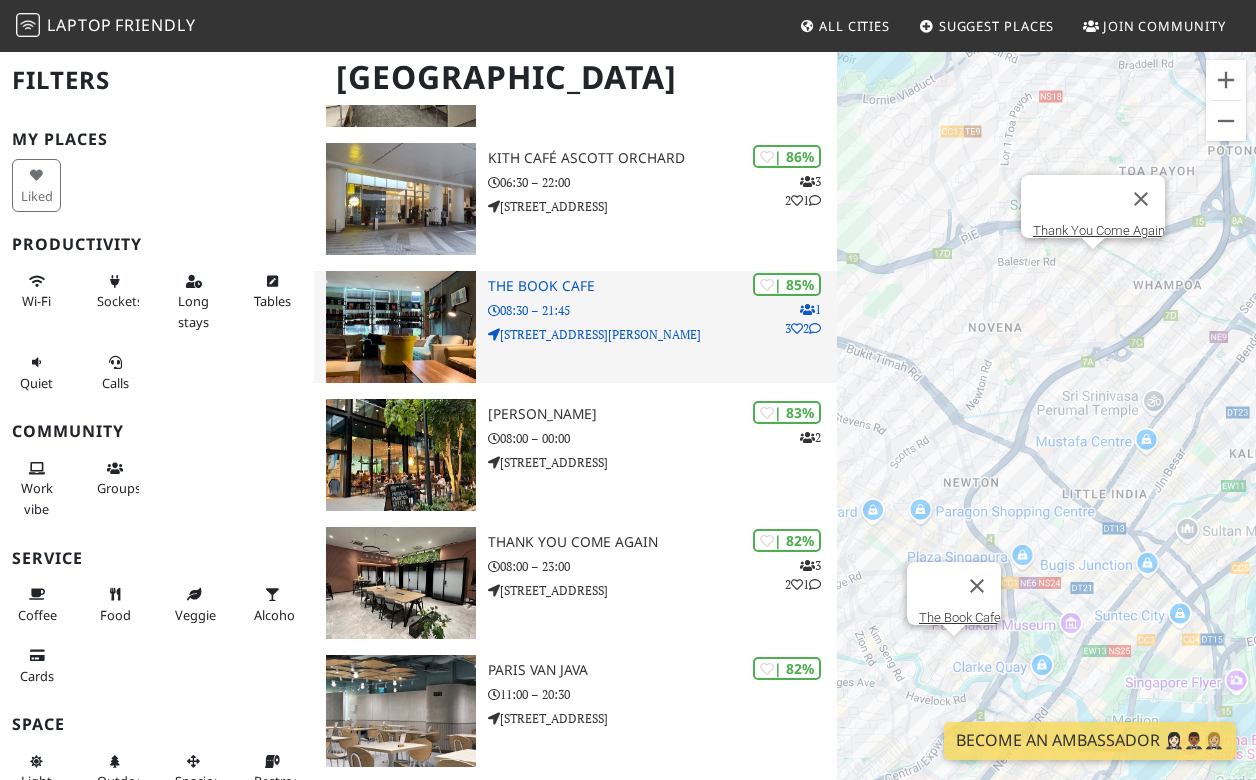scroll, scrollTop: 948, scrollLeft: 0, axis: vertical 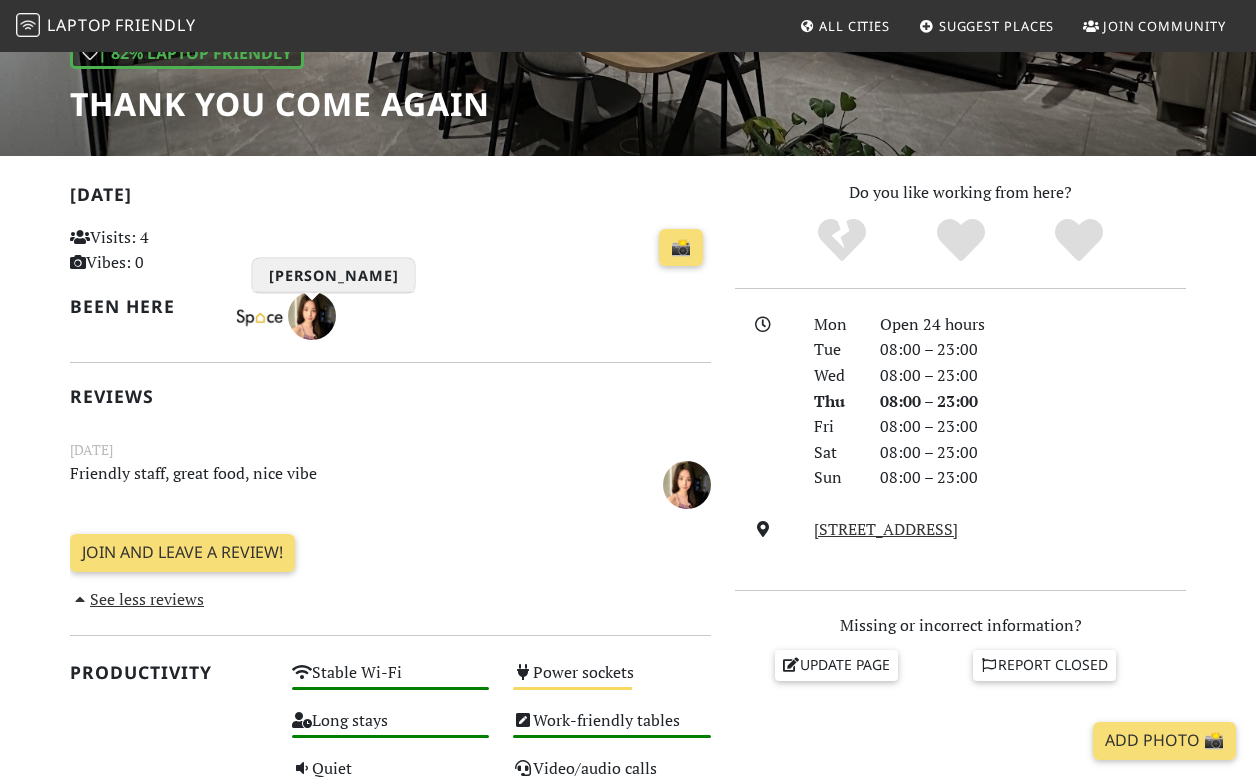 click at bounding box center [312, 316] 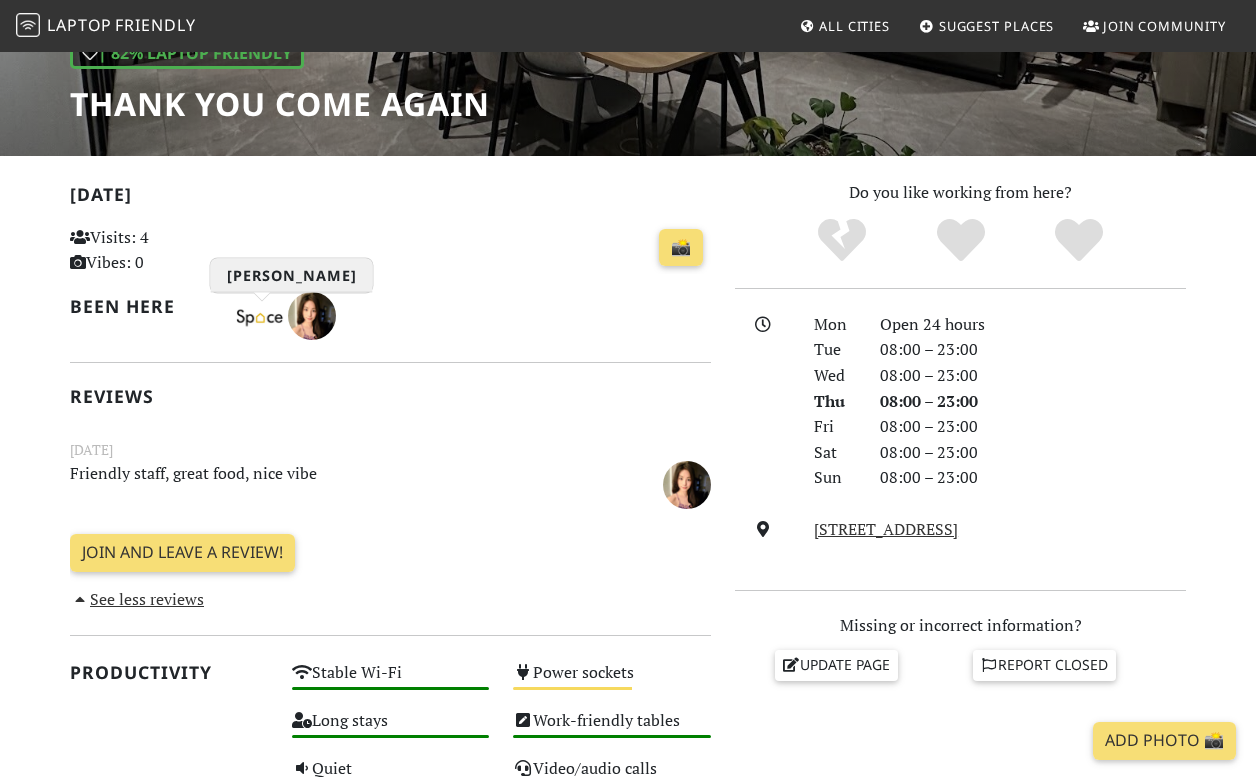 click at bounding box center (260, 316) 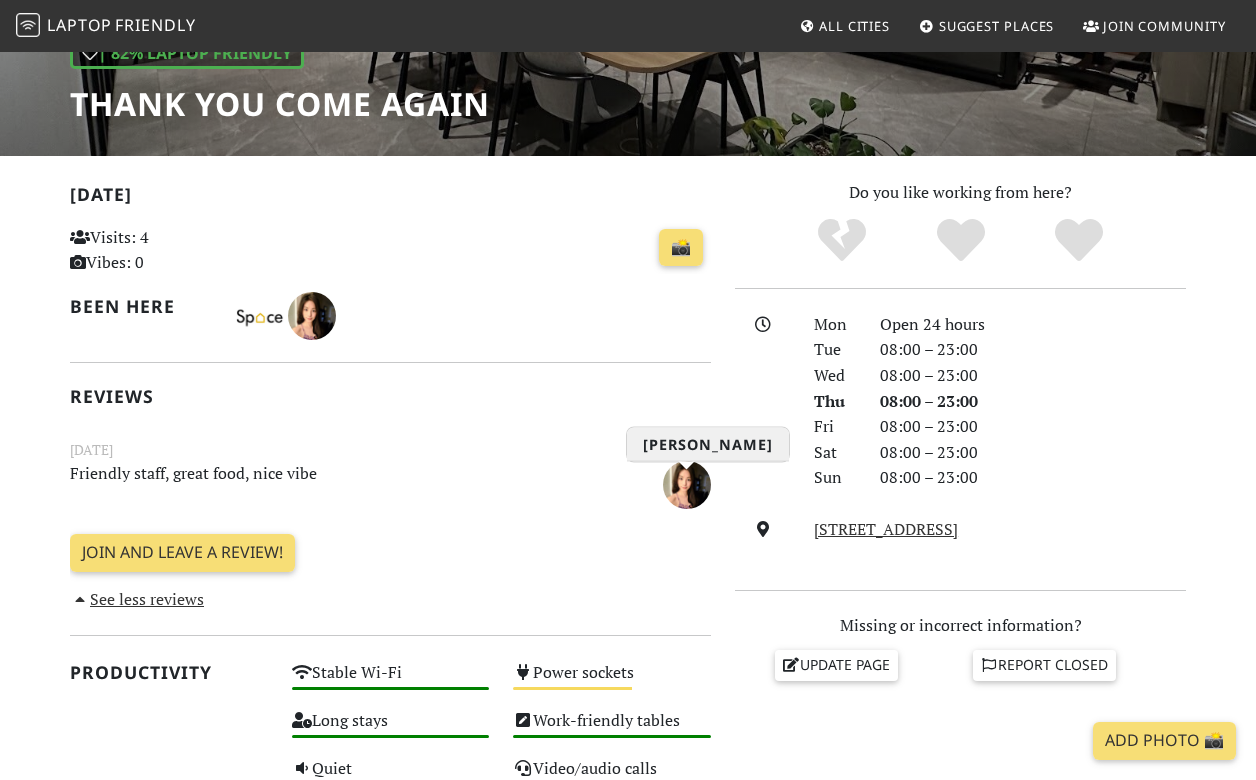 click at bounding box center [687, 485] 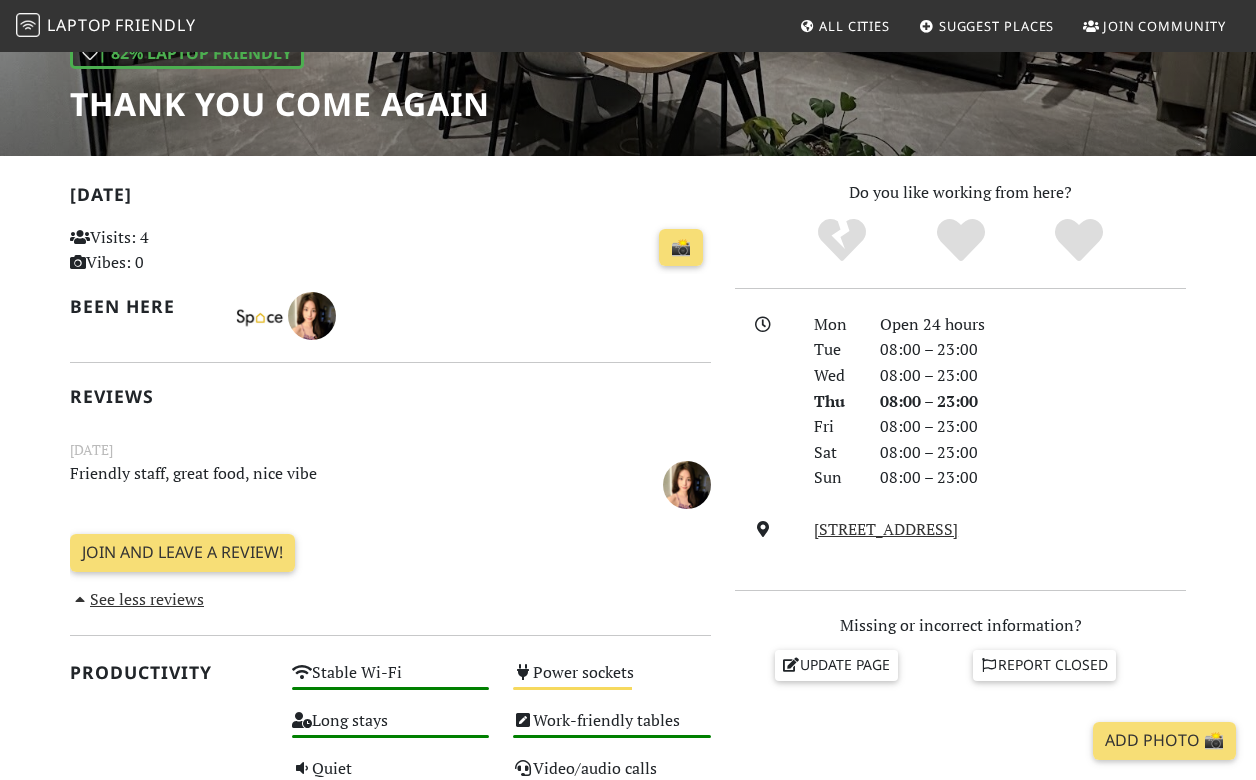 scroll, scrollTop: 0, scrollLeft: 0, axis: both 